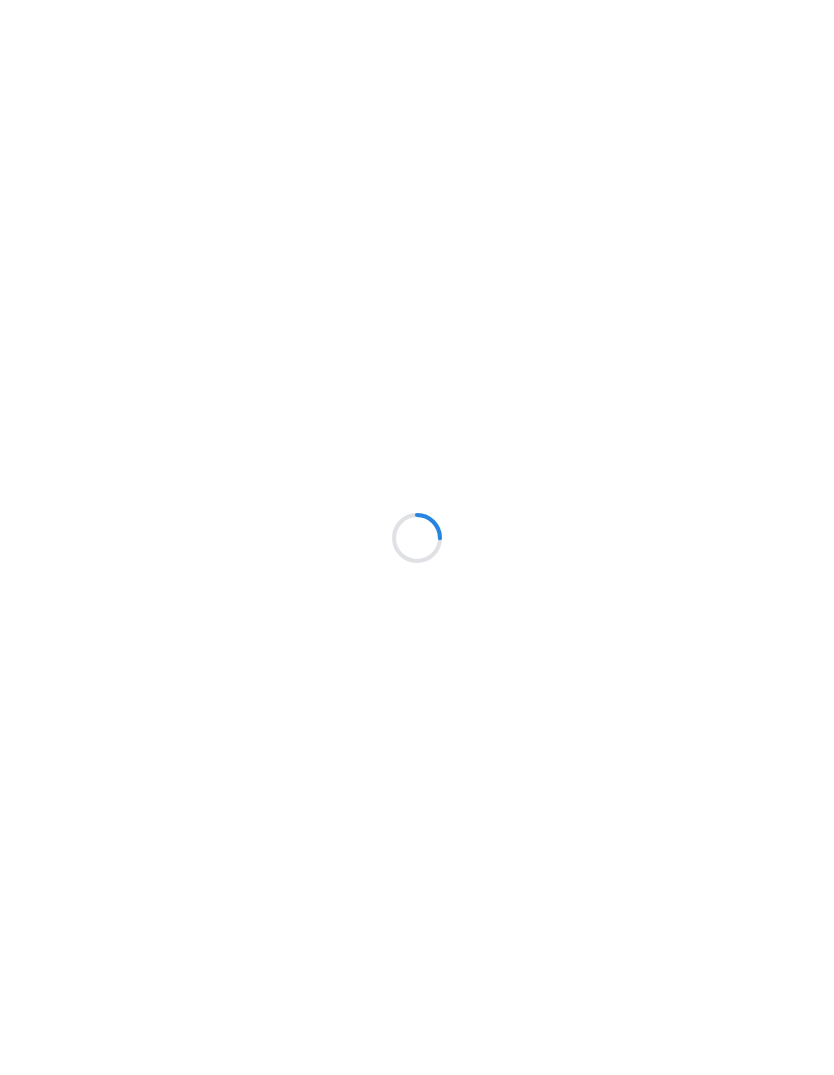 scroll, scrollTop: 0, scrollLeft: 0, axis: both 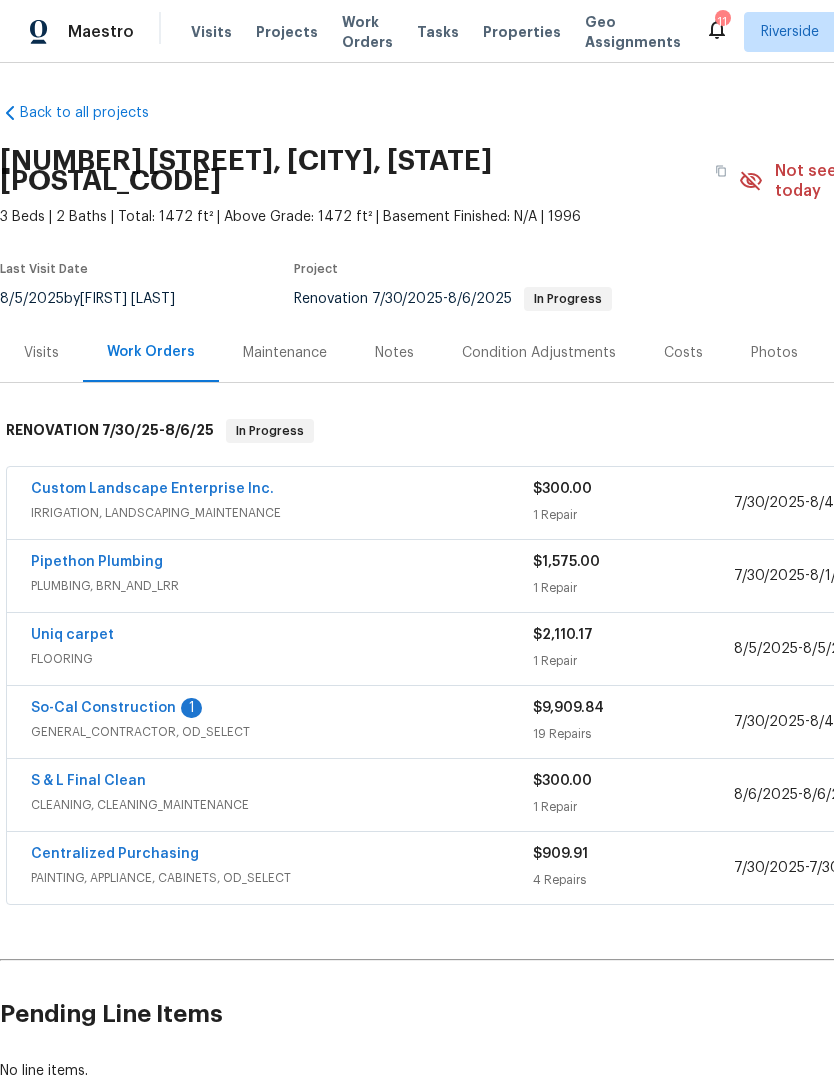 click on "Uniq carpet" at bounding box center [72, 635] 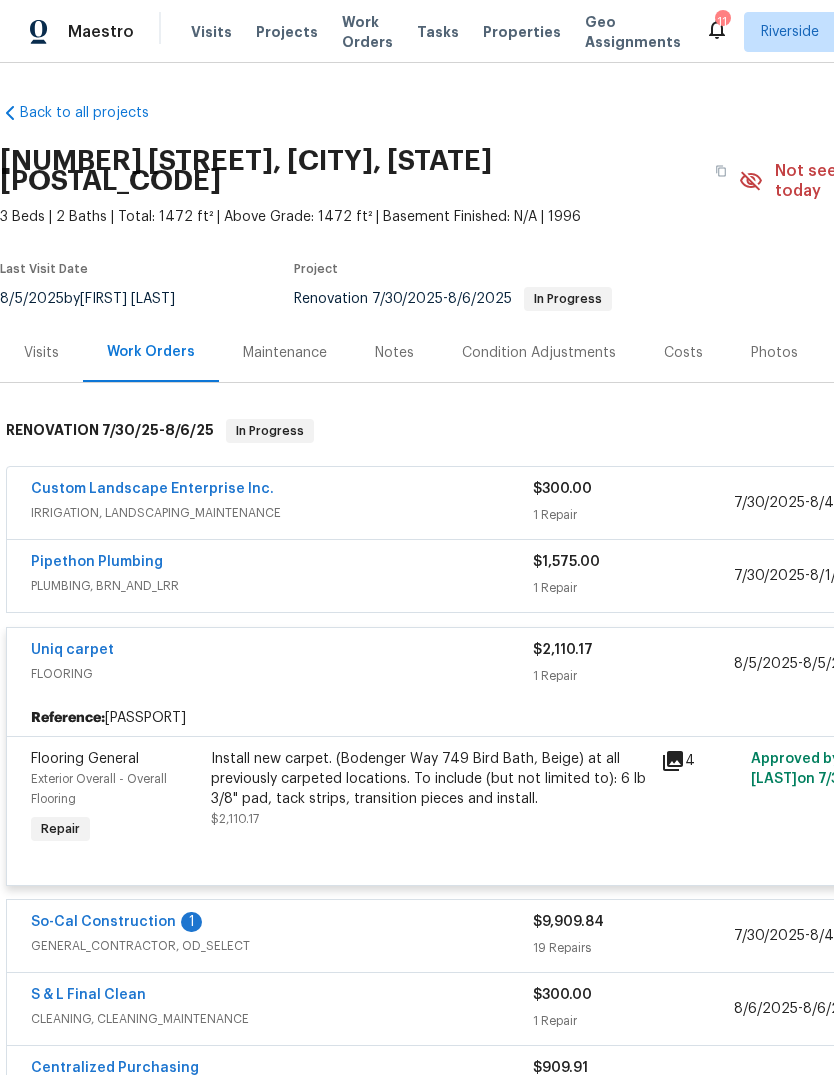 click on "FLOORING" at bounding box center (282, 674) 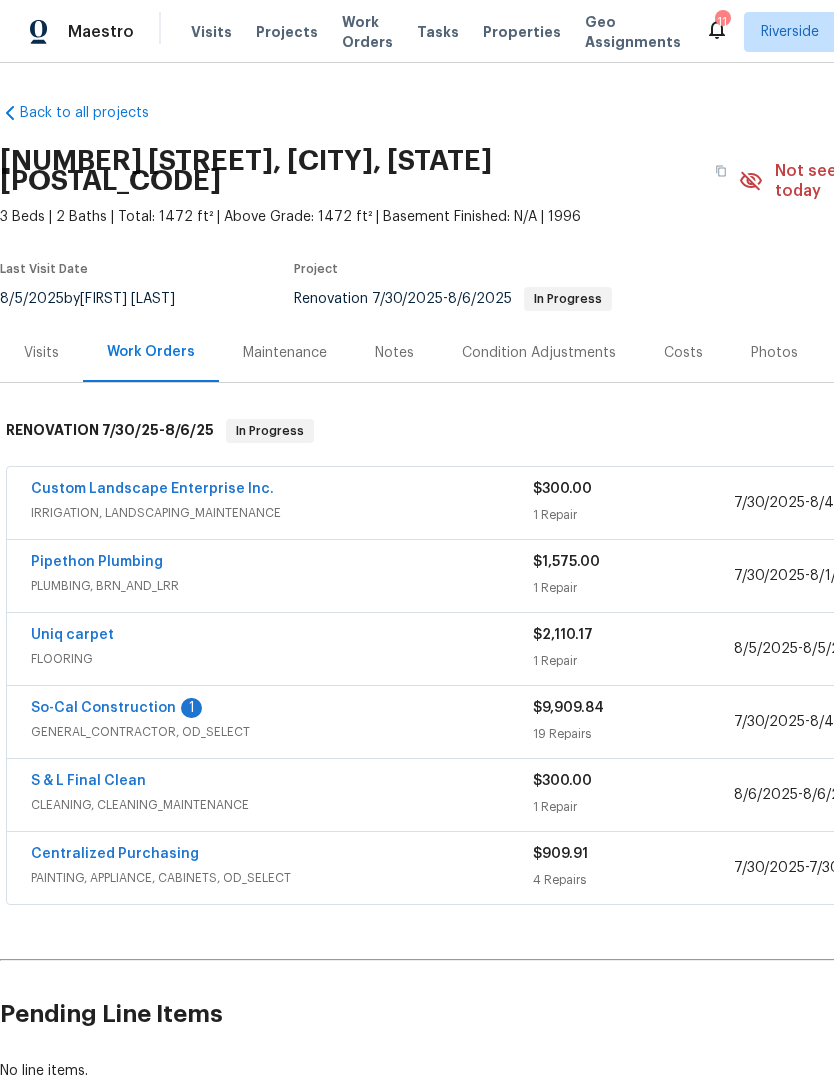 click on "$2,110.17" at bounding box center [563, 635] 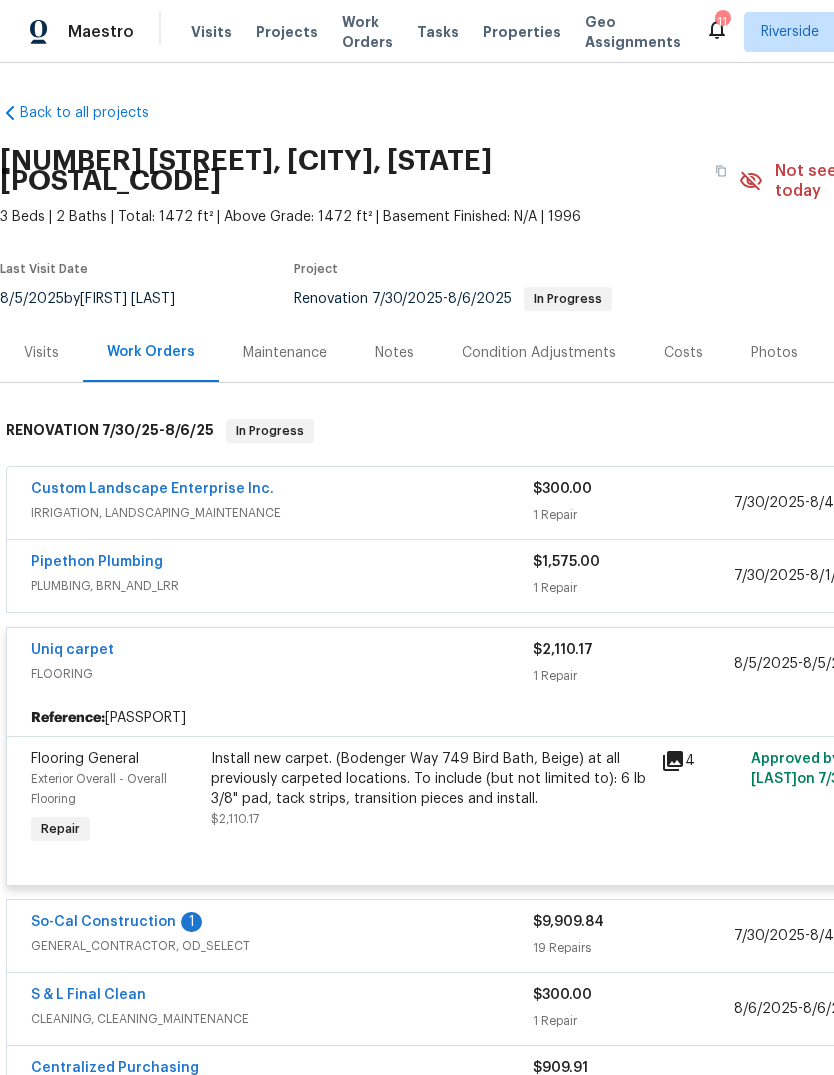click on "$2,110.17" at bounding box center [633, 650] 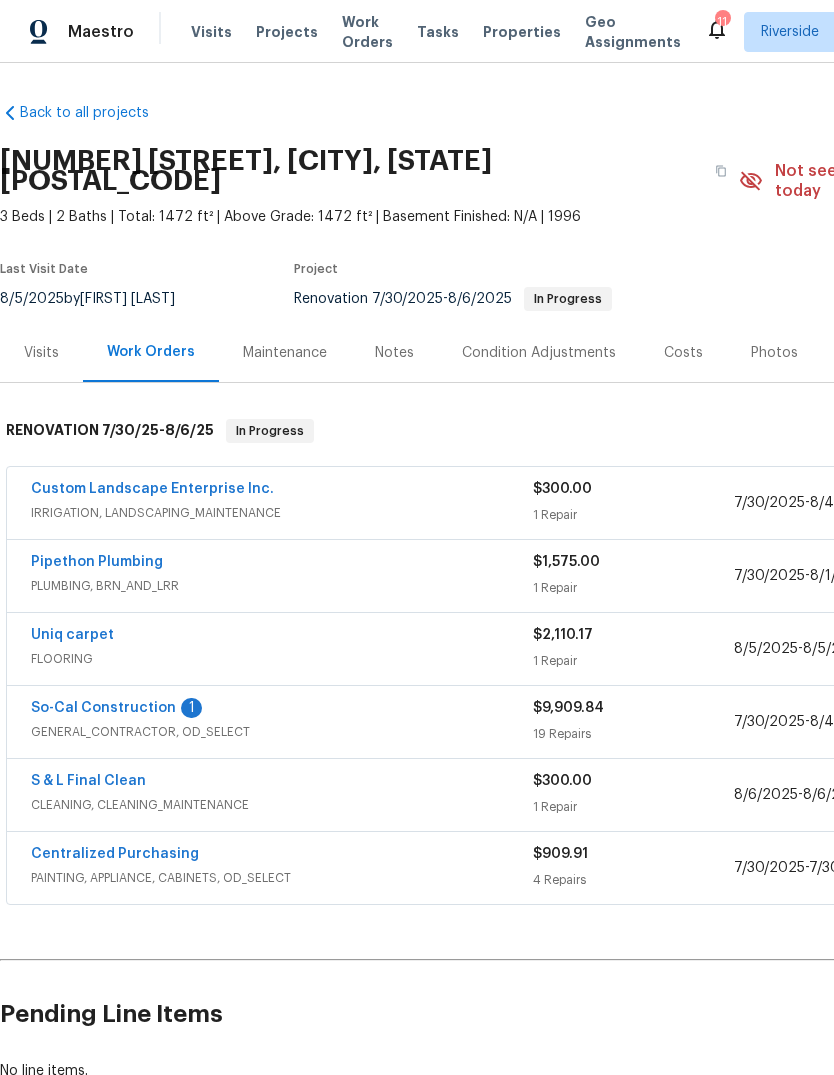 click on "Uniq carpet" at bounding box center [72, 635] 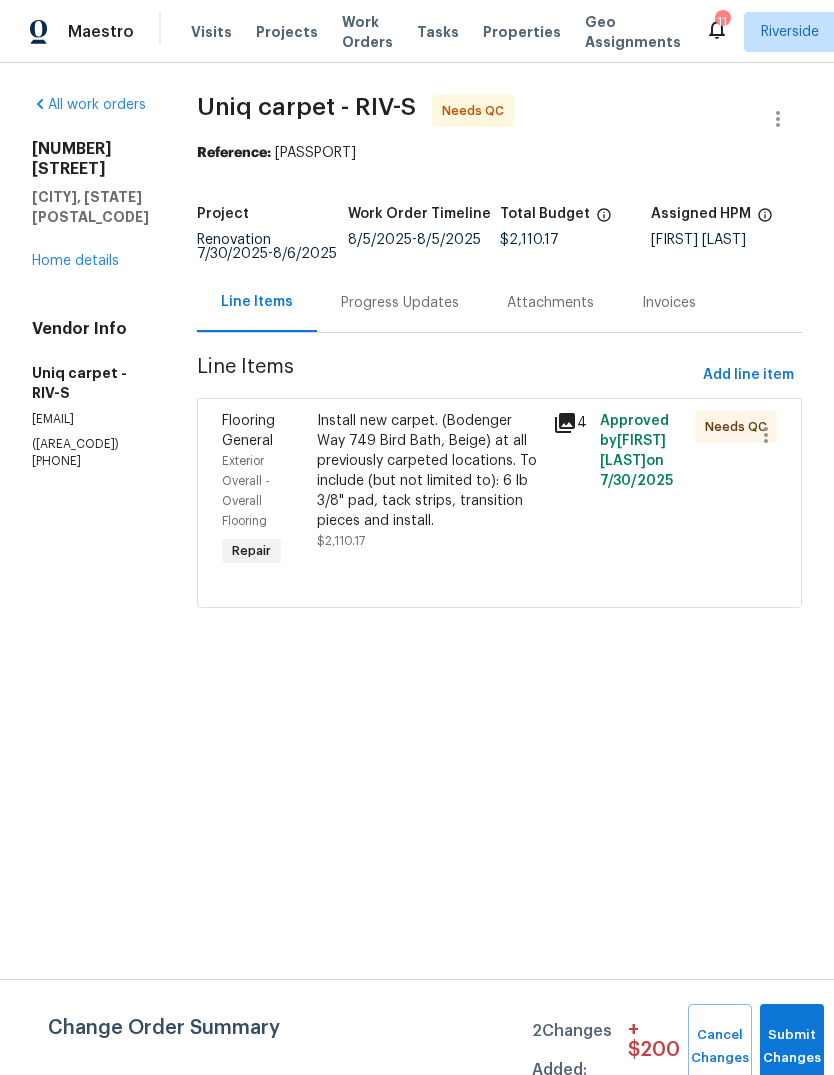 click on "Install new carpet. (Bodenger Way 749 Bird Bath, Beige) at all previously carpeted locations. To include (but not limited to): 6 lb 3/8" pad, tack strips, transition pieces and install." at bounding box center [429, 471] 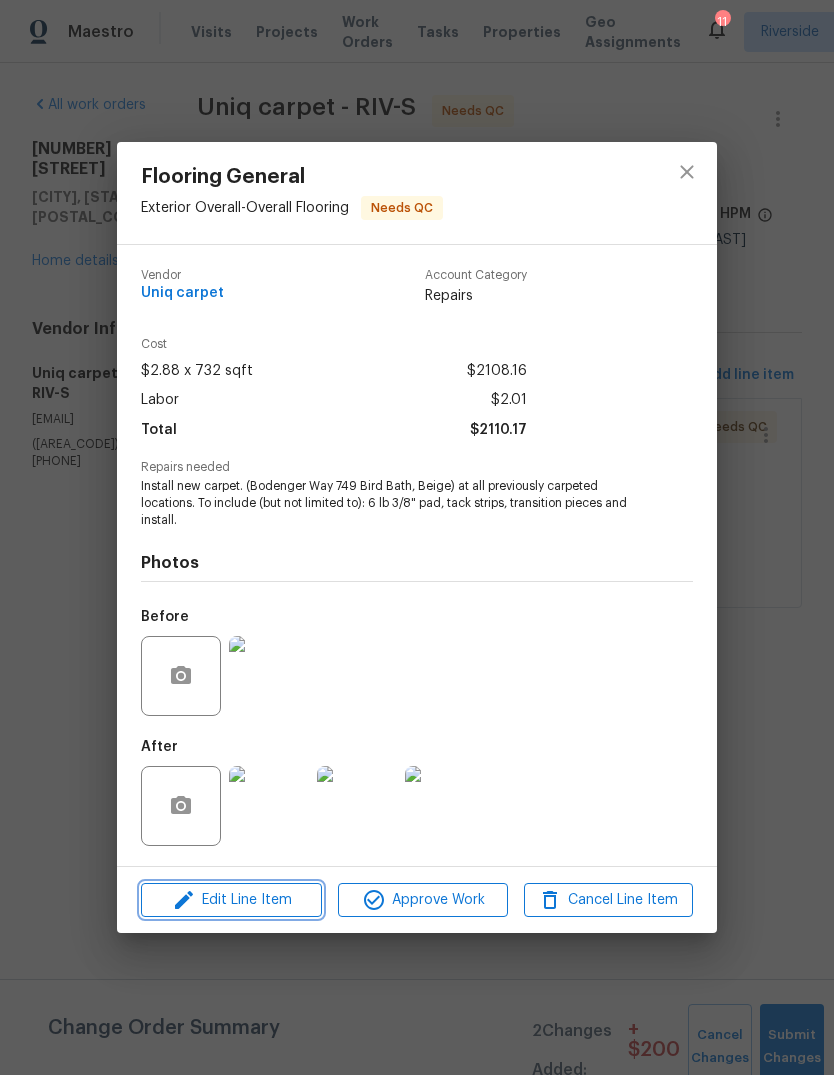 click on "Edit Line Item" at bounding box center [231, 900] 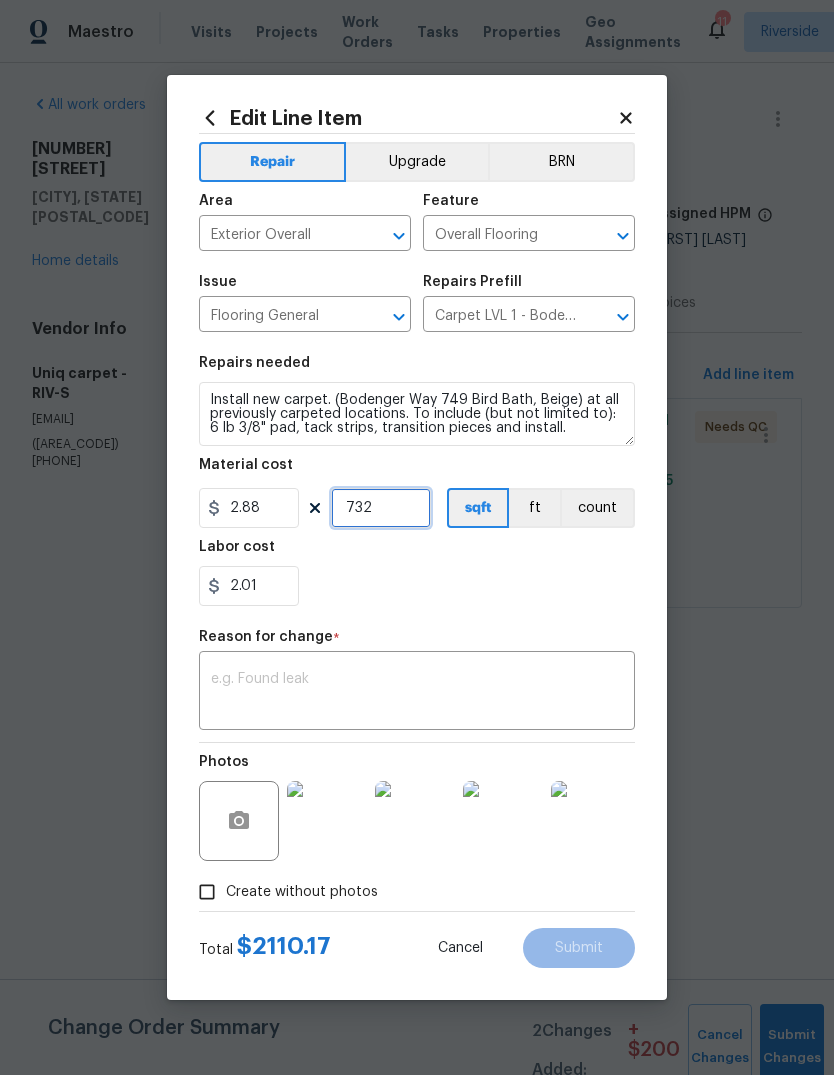 click on "732" at bounding box center [381, 508] 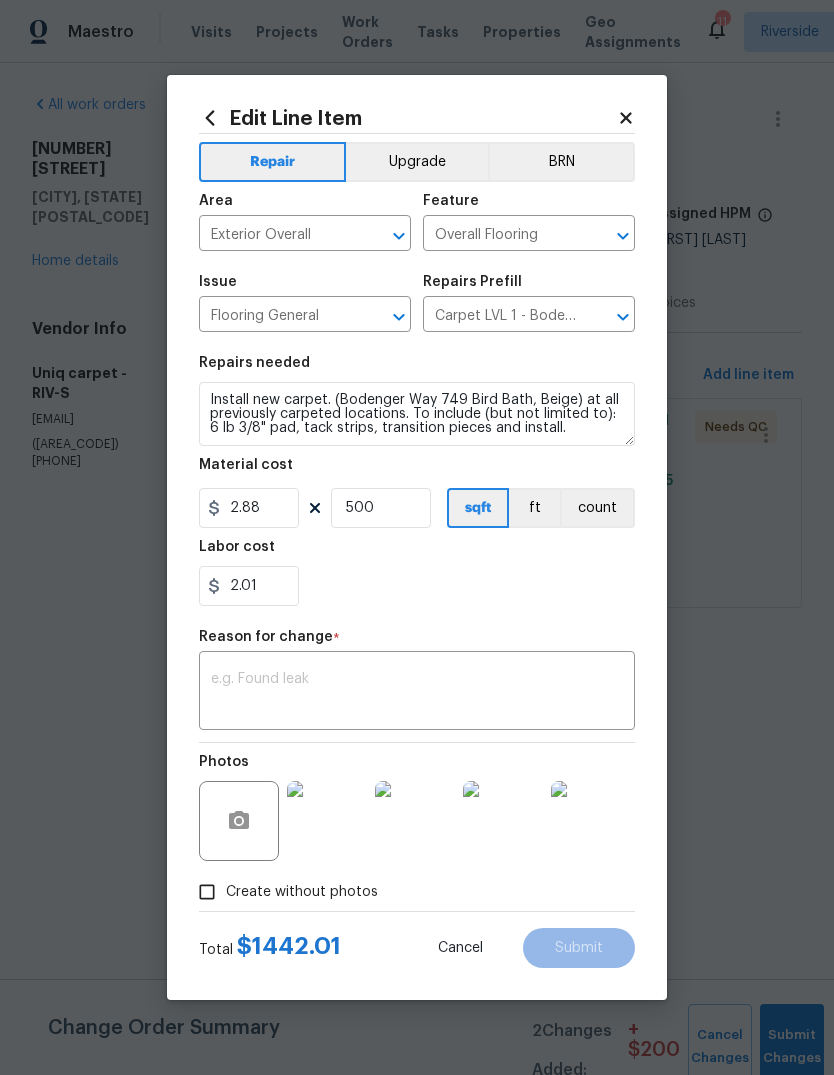 click on "2.01" at bounding box center [417, 586] 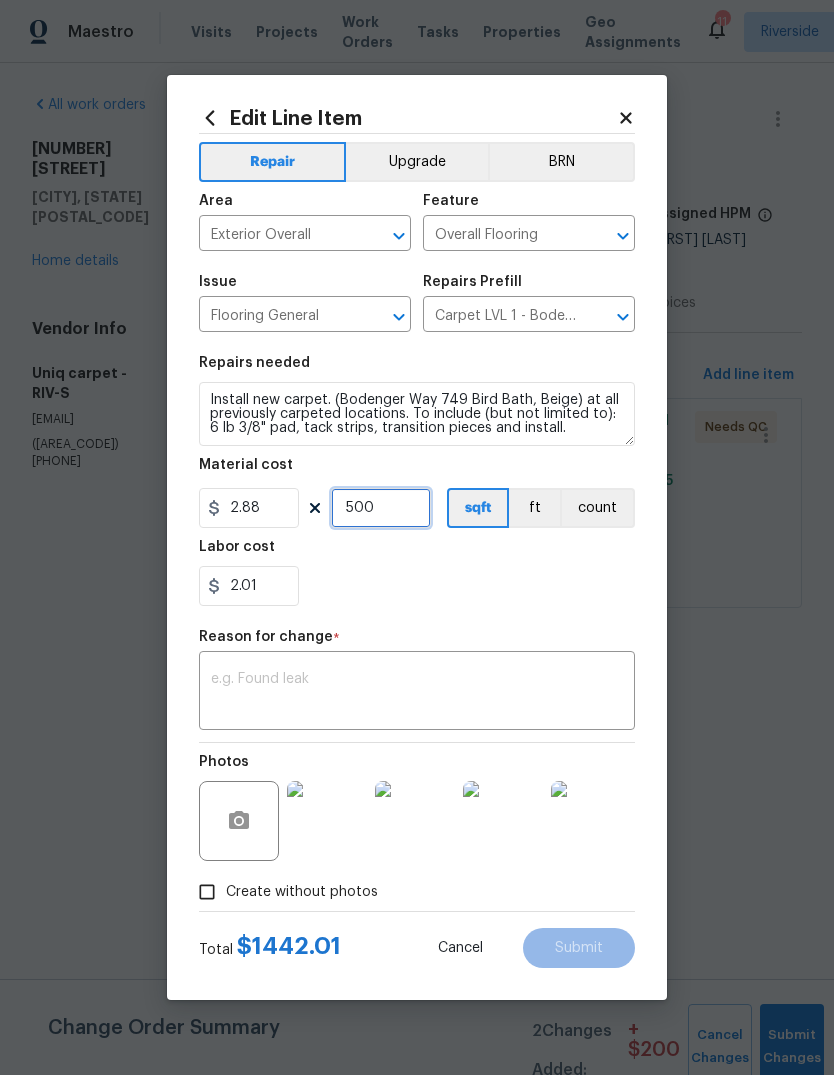 click on "500" at bounding box center (381, 508) 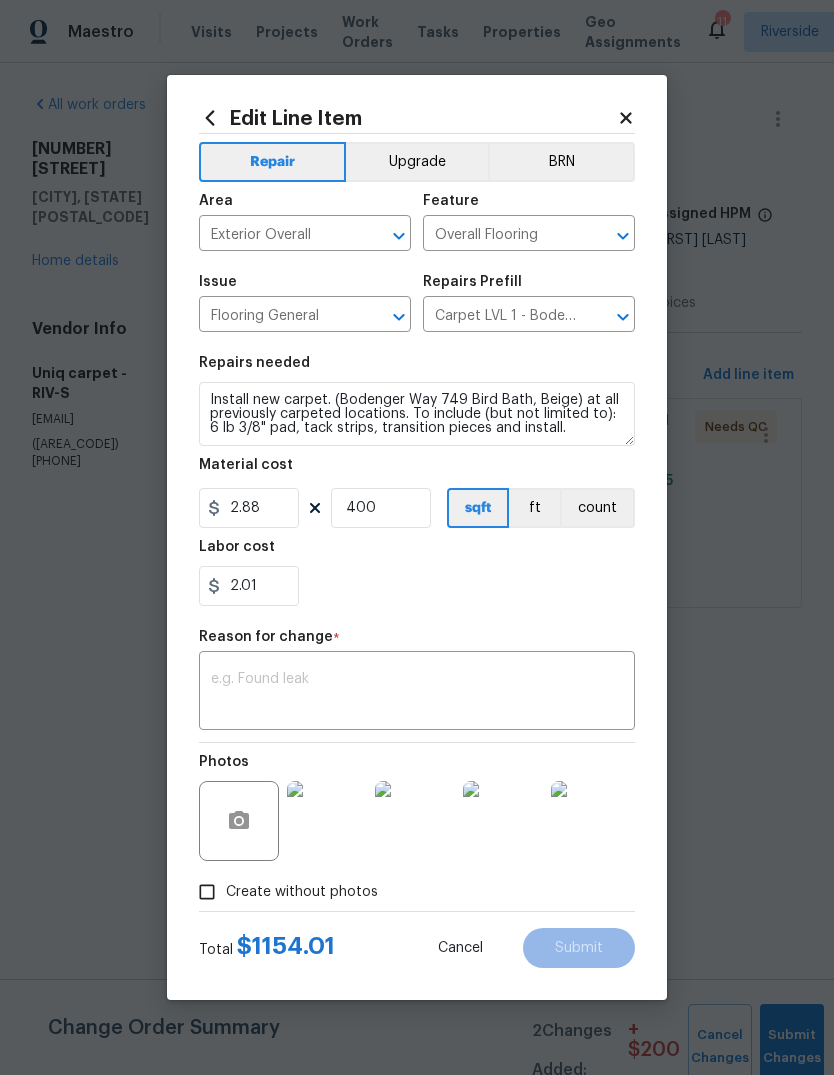 click on "2.01" at bounding box center (417, 586) 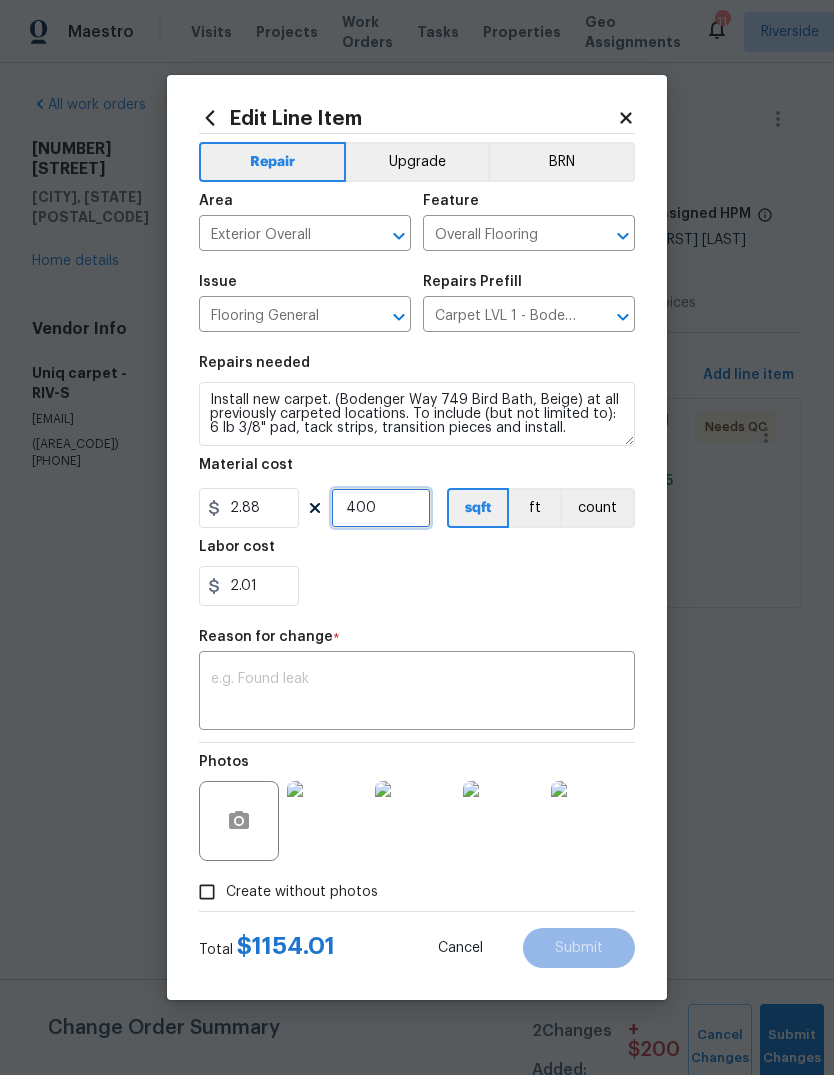 click on "400" at bounding box center [381, 508] 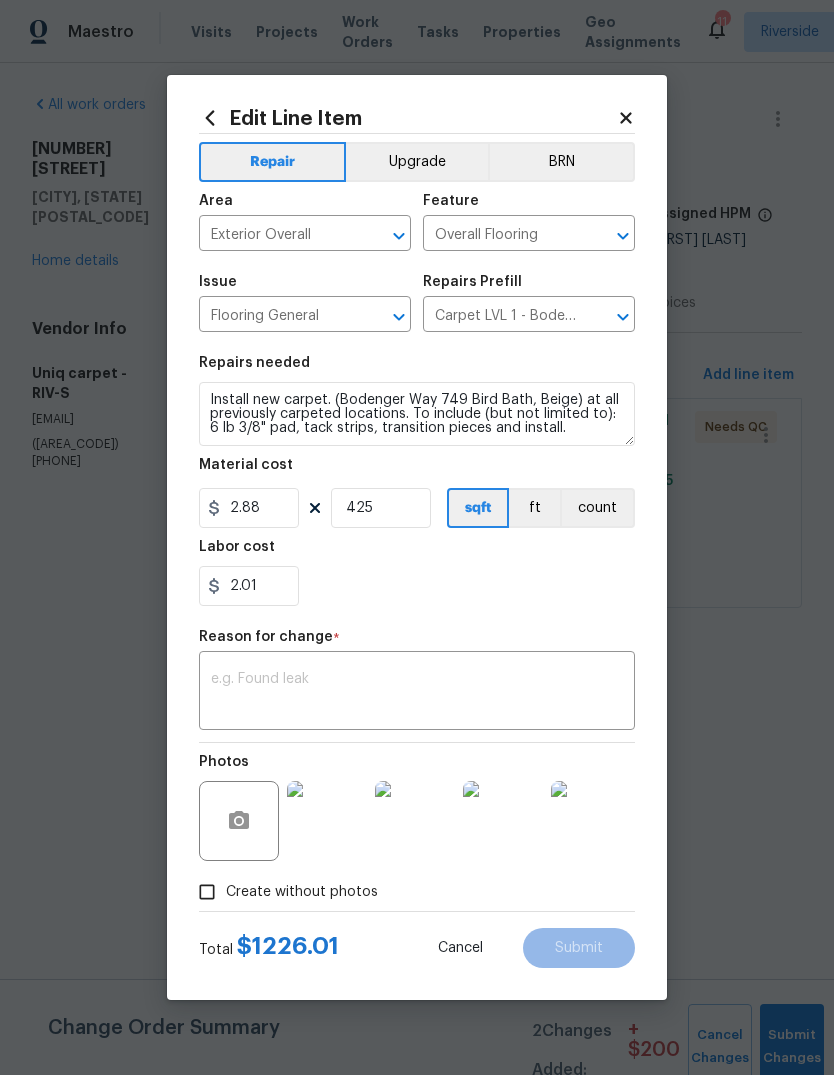 click on "2.01" at bounding box center [417, 586] 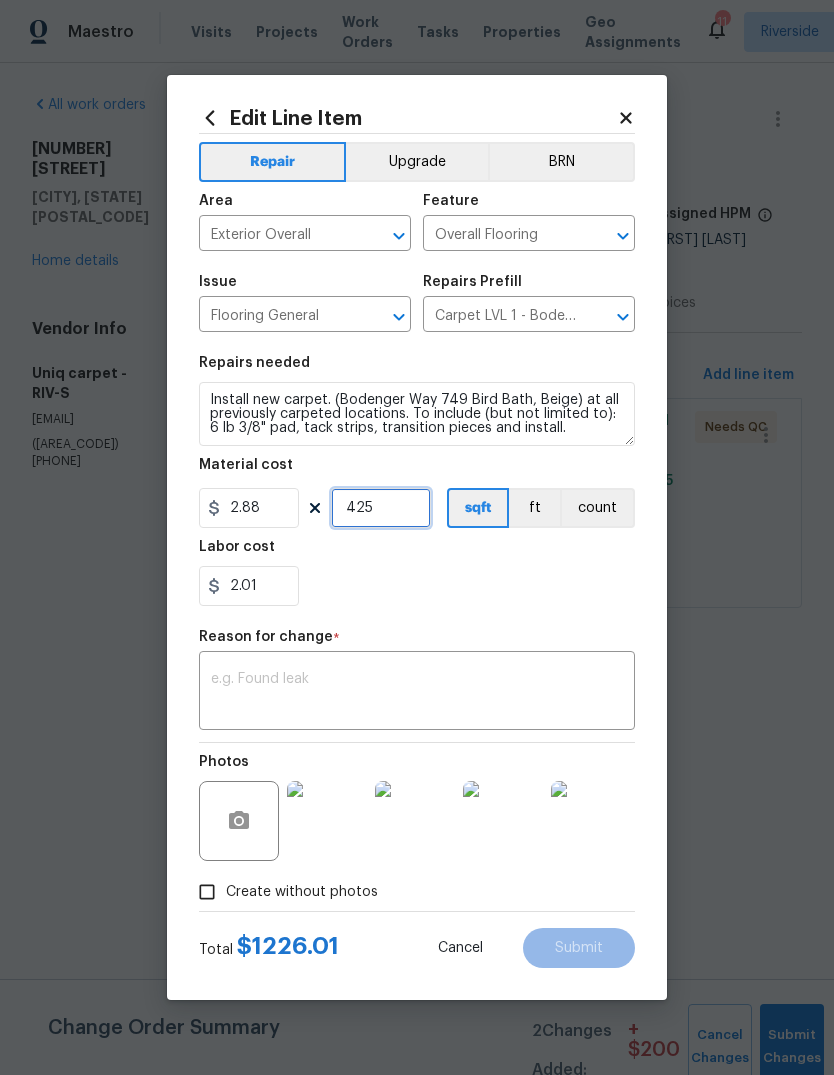 click on "425" at bounding box center (381, 508) 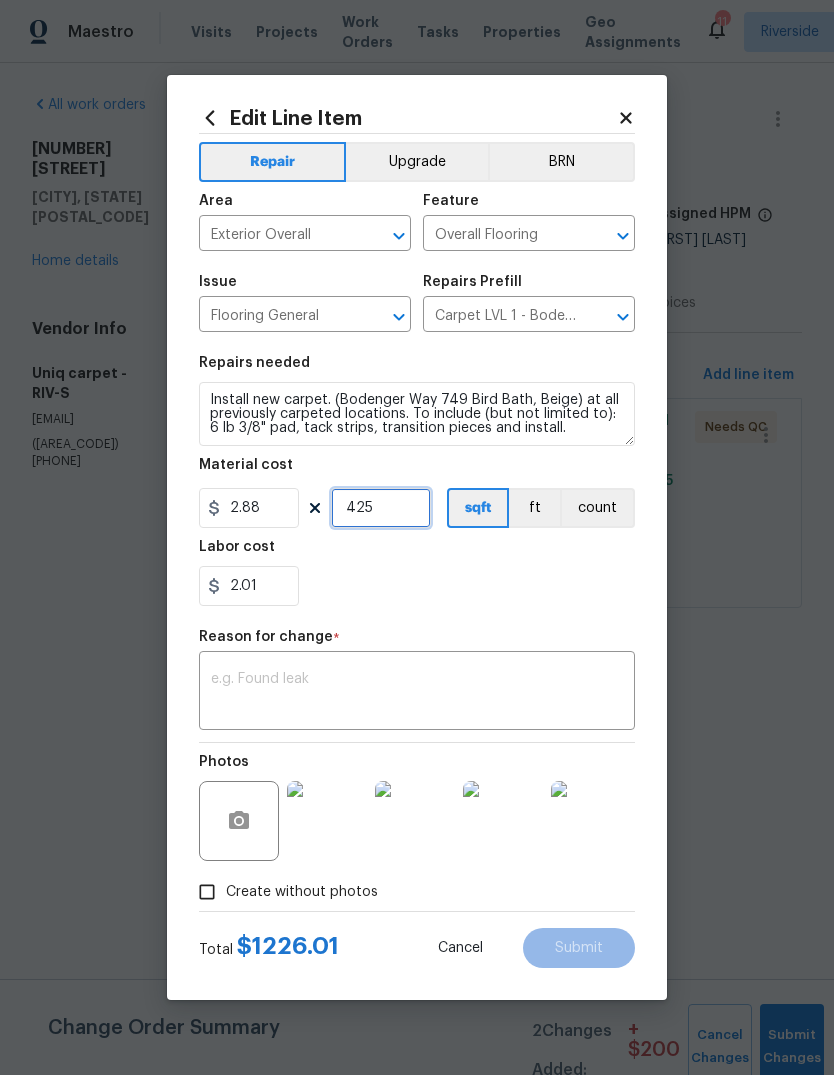 click on "425" at bounding box center (381, 508) 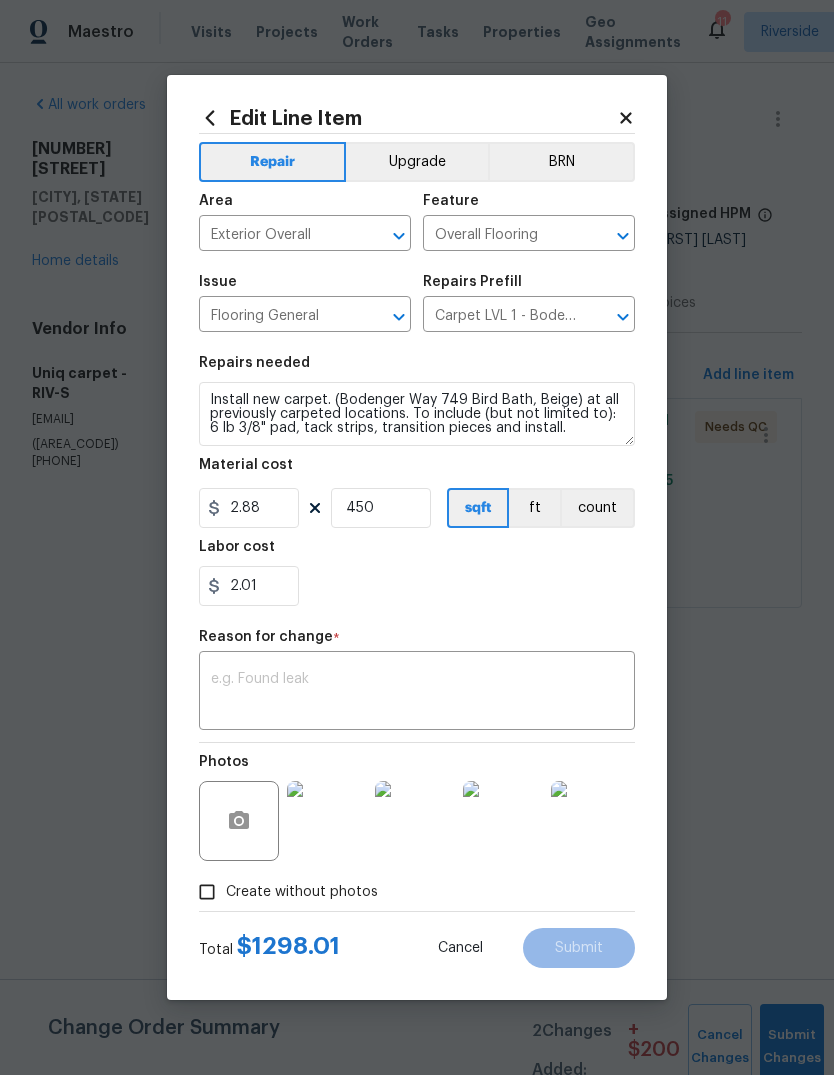 click on "2.01" at bounding box center [417, 586] 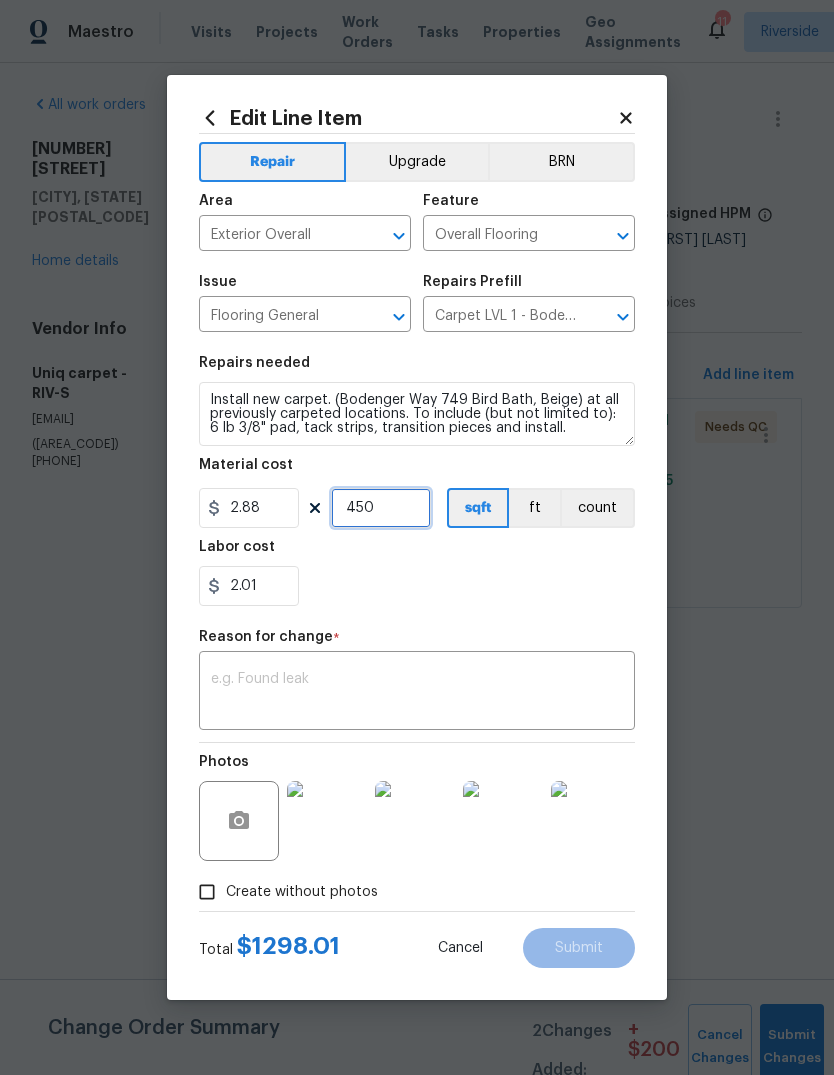 click on "450" at bounding box center [381, 508] 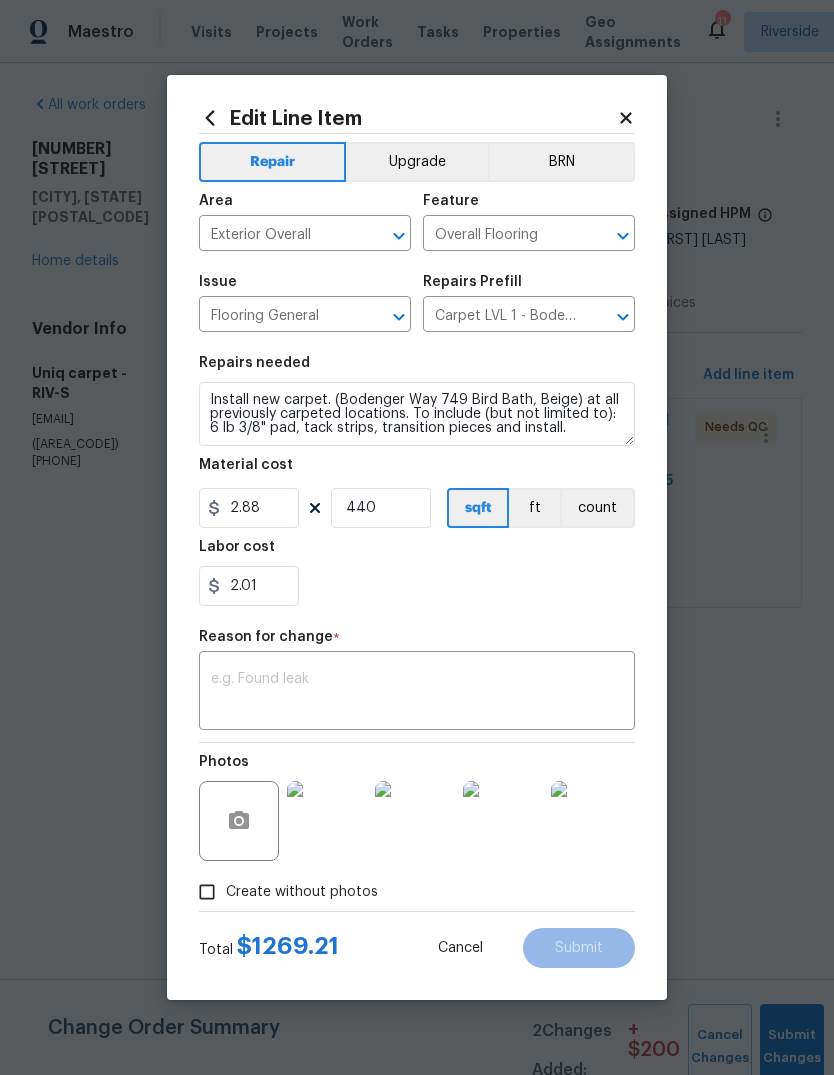 click on "2.01" at bounding box center [417, 586] 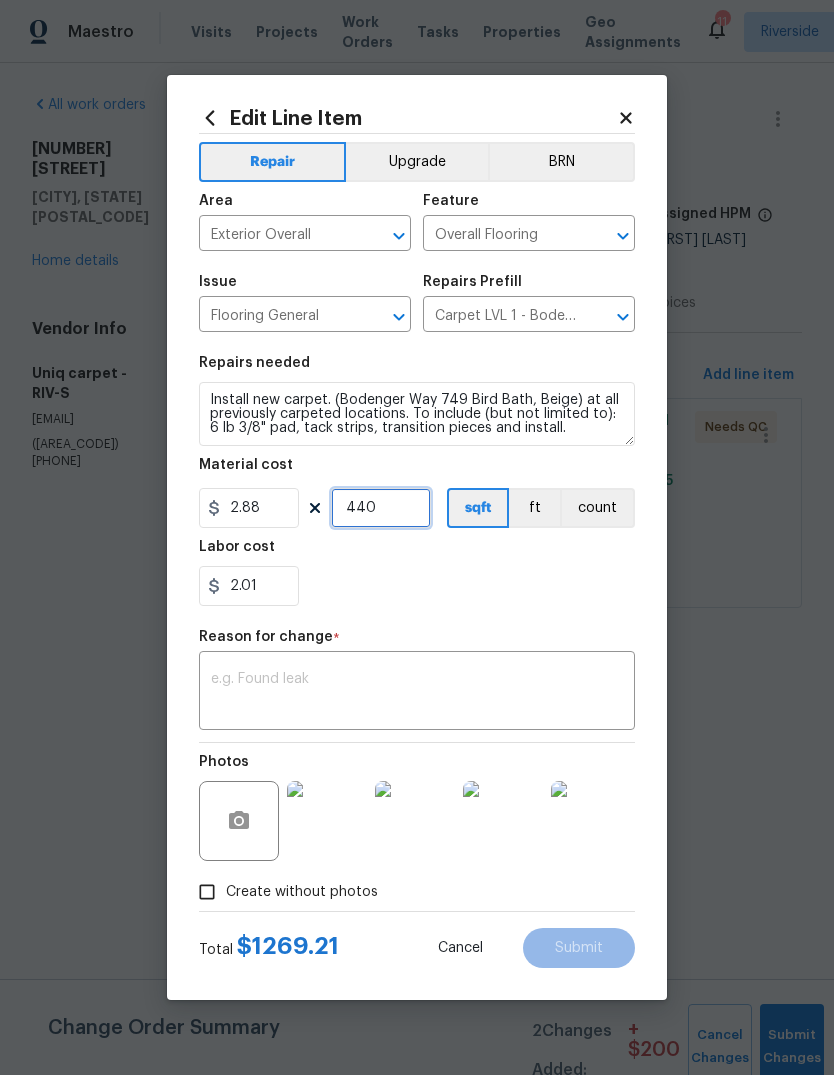 click on "440" at bounding box center (381, 508) 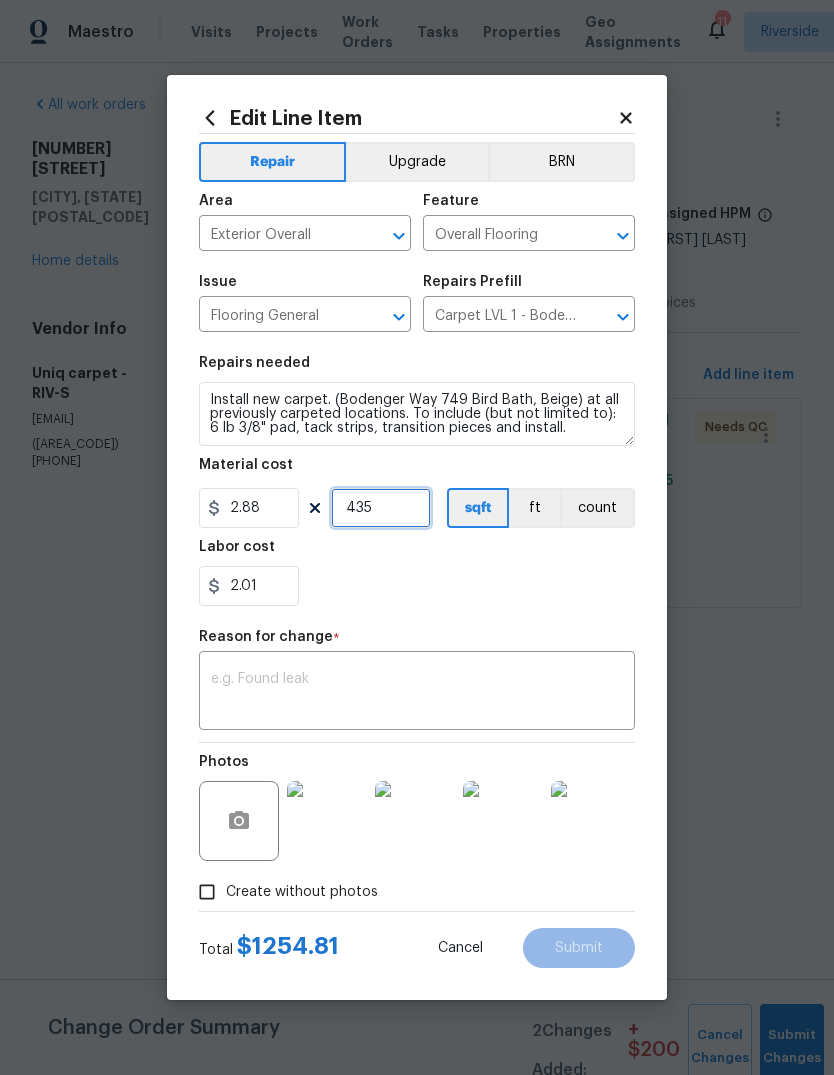 type on "435" 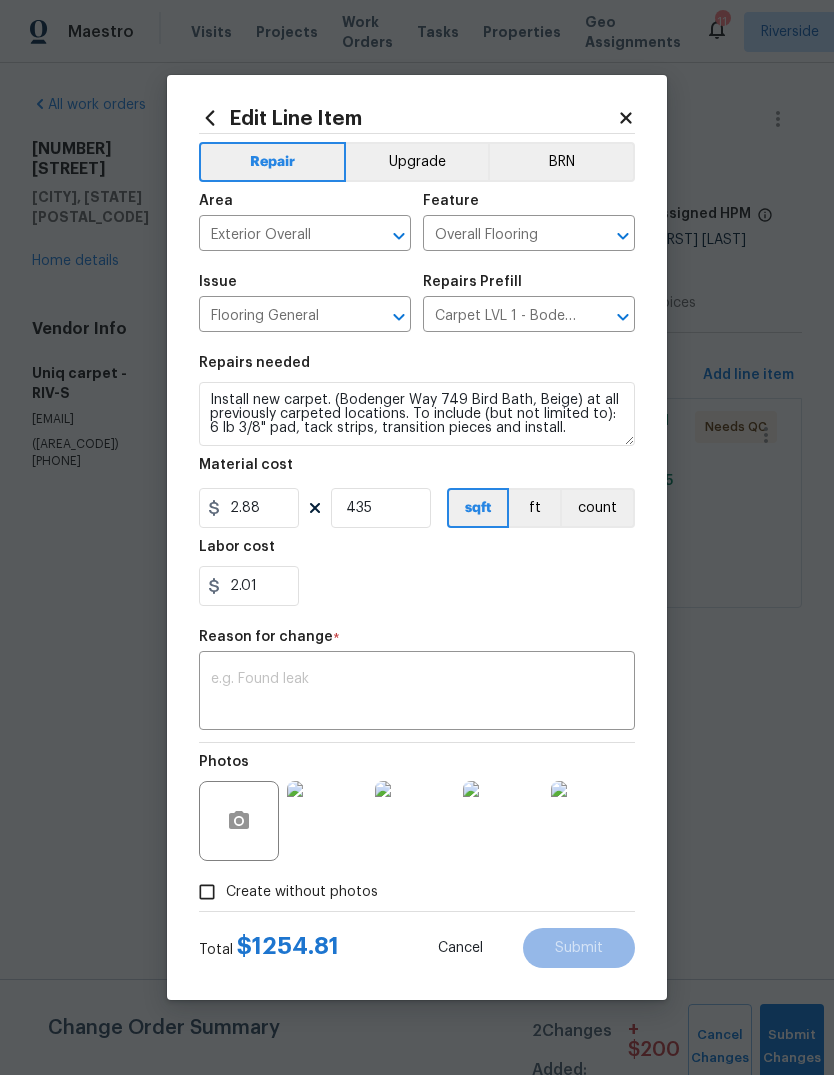 click on "2.01" at bounding box center [417, 586] 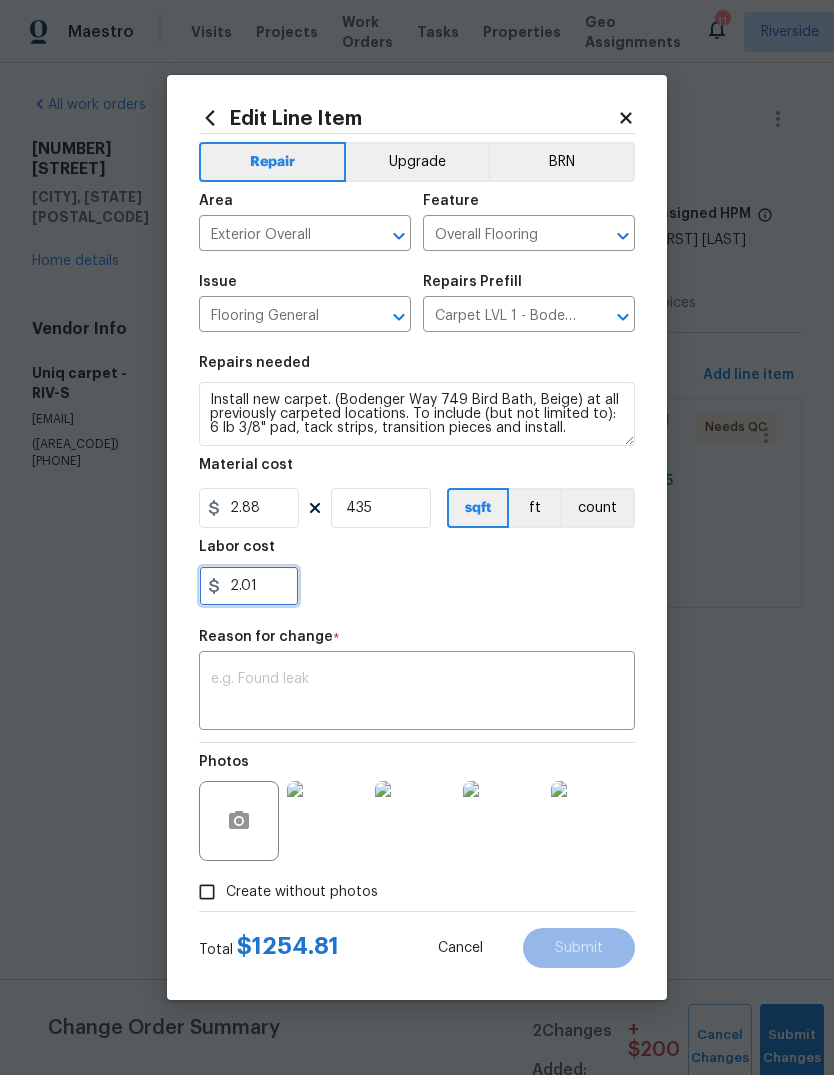 click on "2.01" at bounding box center [249, 586] 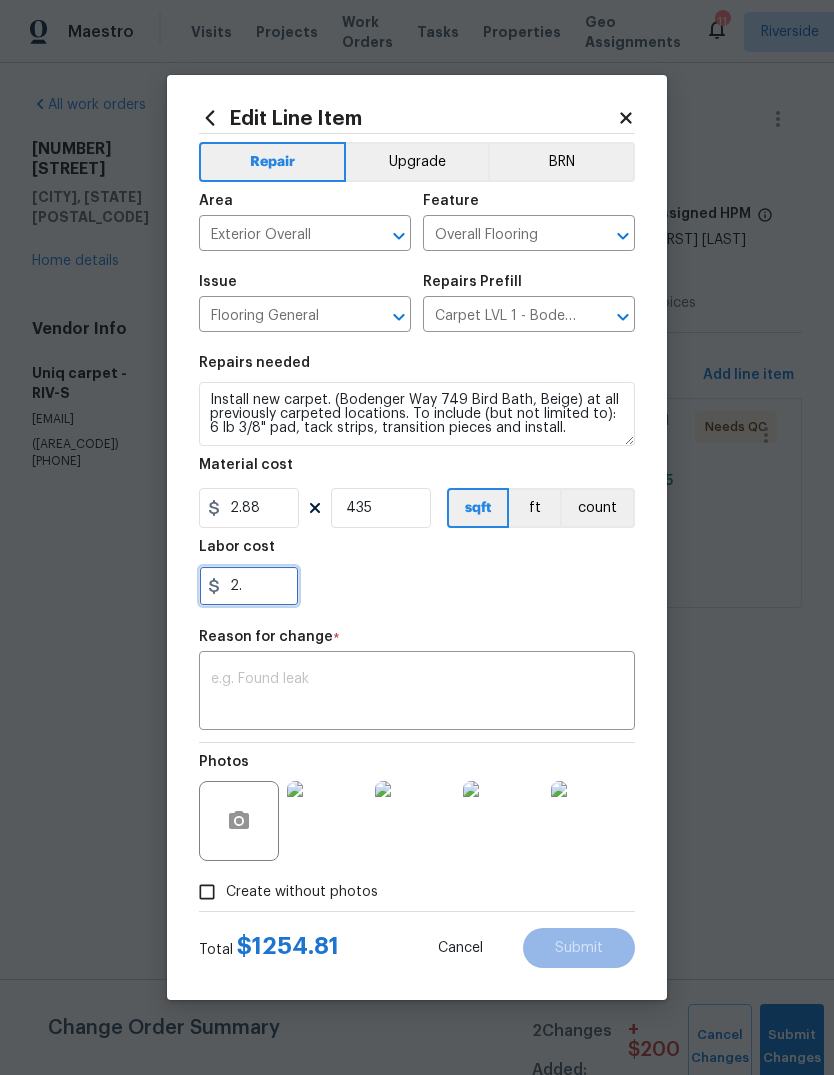 type on "2" 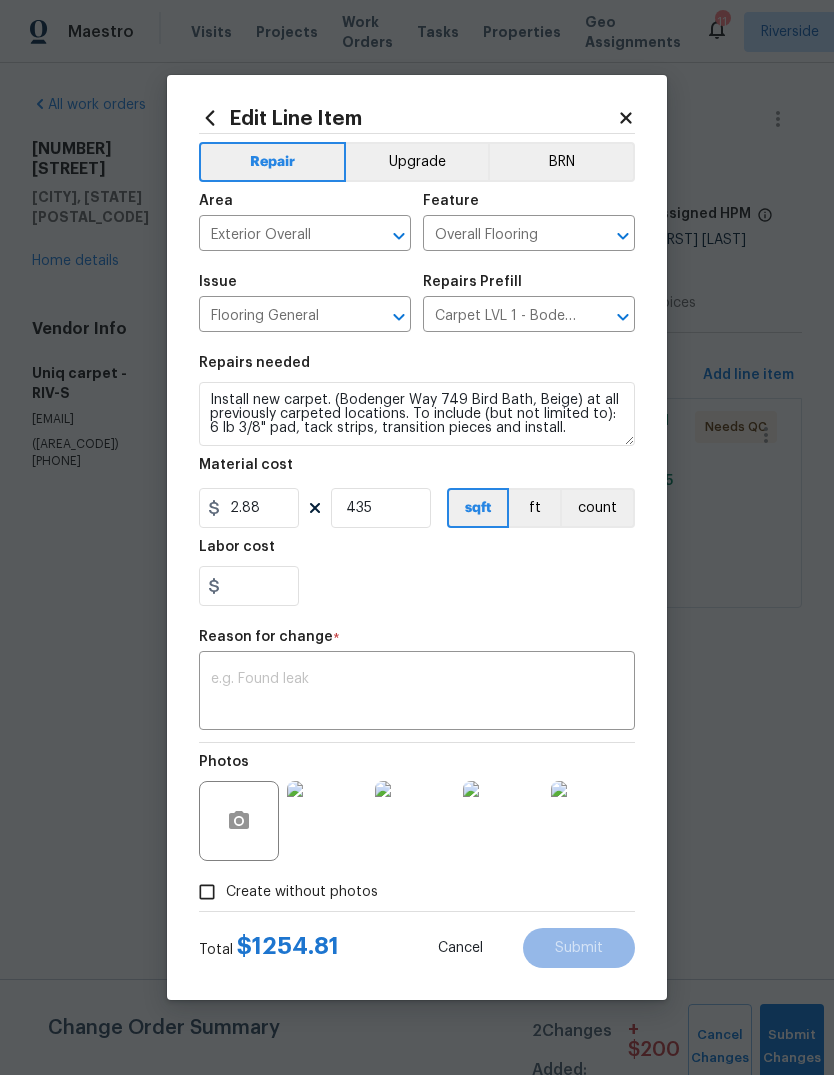 click on "Labor cost" at bounding box center [417, 553] 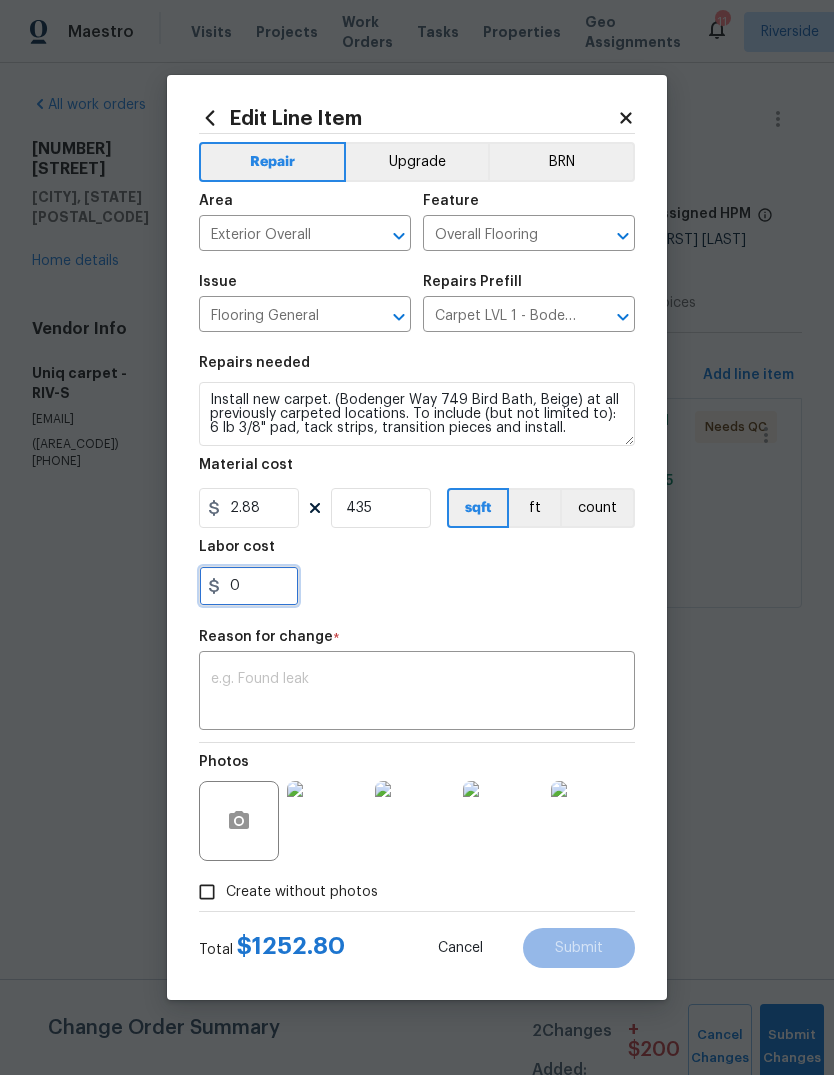 click on "0" at bounding box center [249, 586] 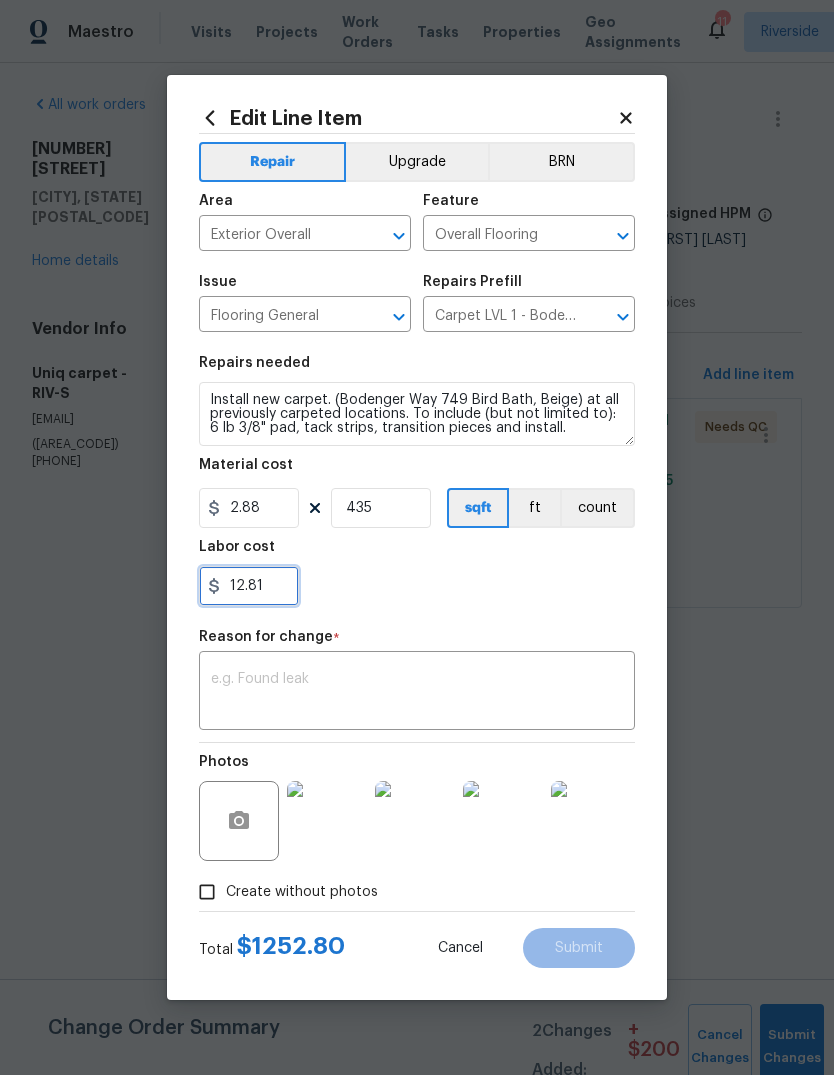 type on "12.81" 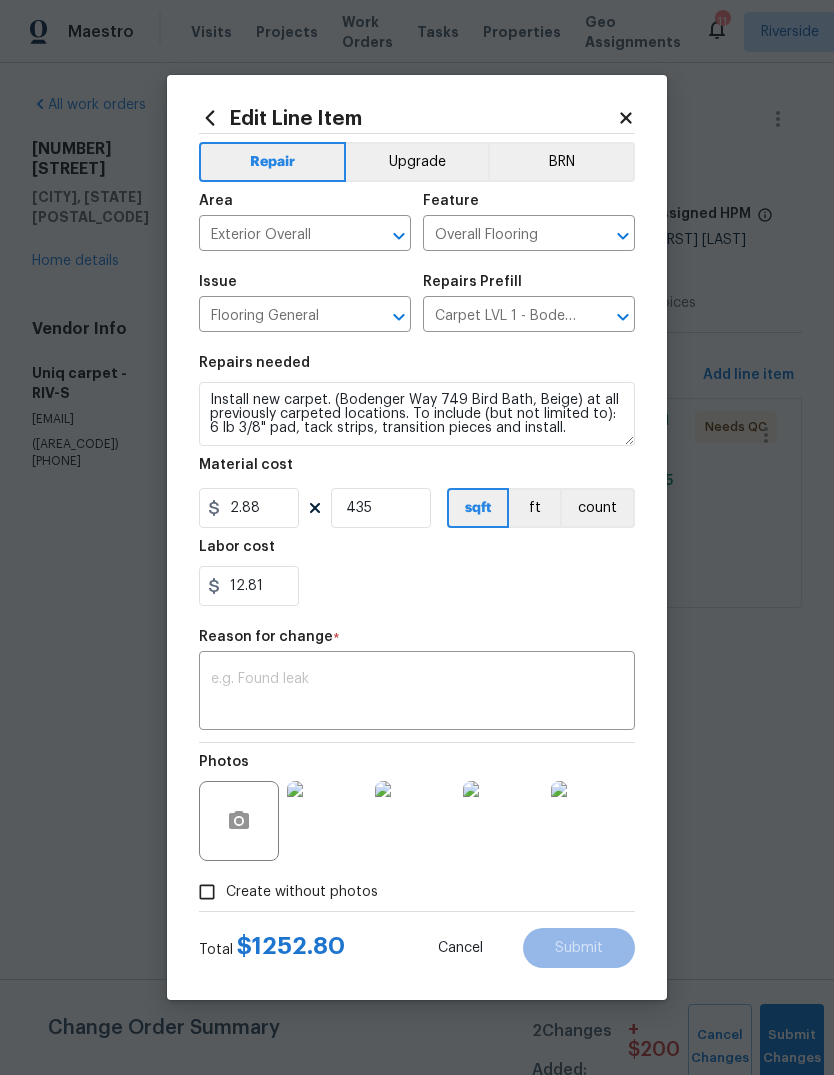 click on "12.81" at bounding box center (417, 586) 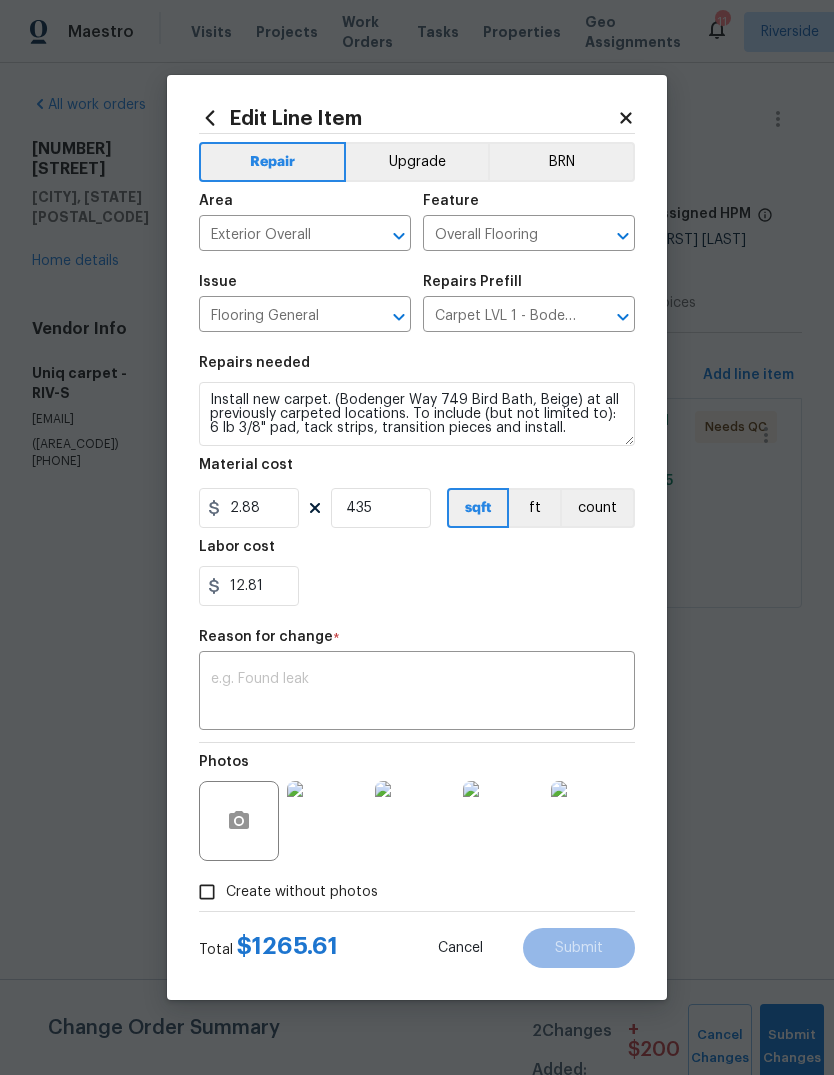 click on "x ​" at bounding box center (417, 693) 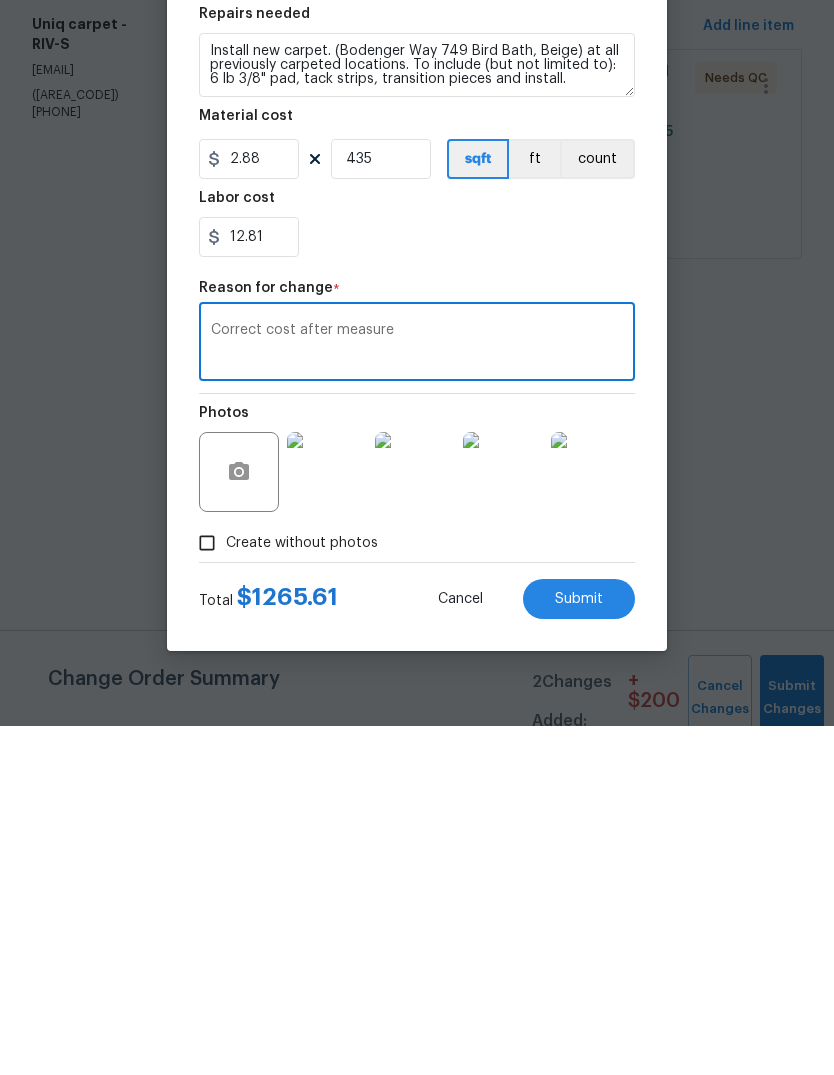 type on "Correct cost after measure" 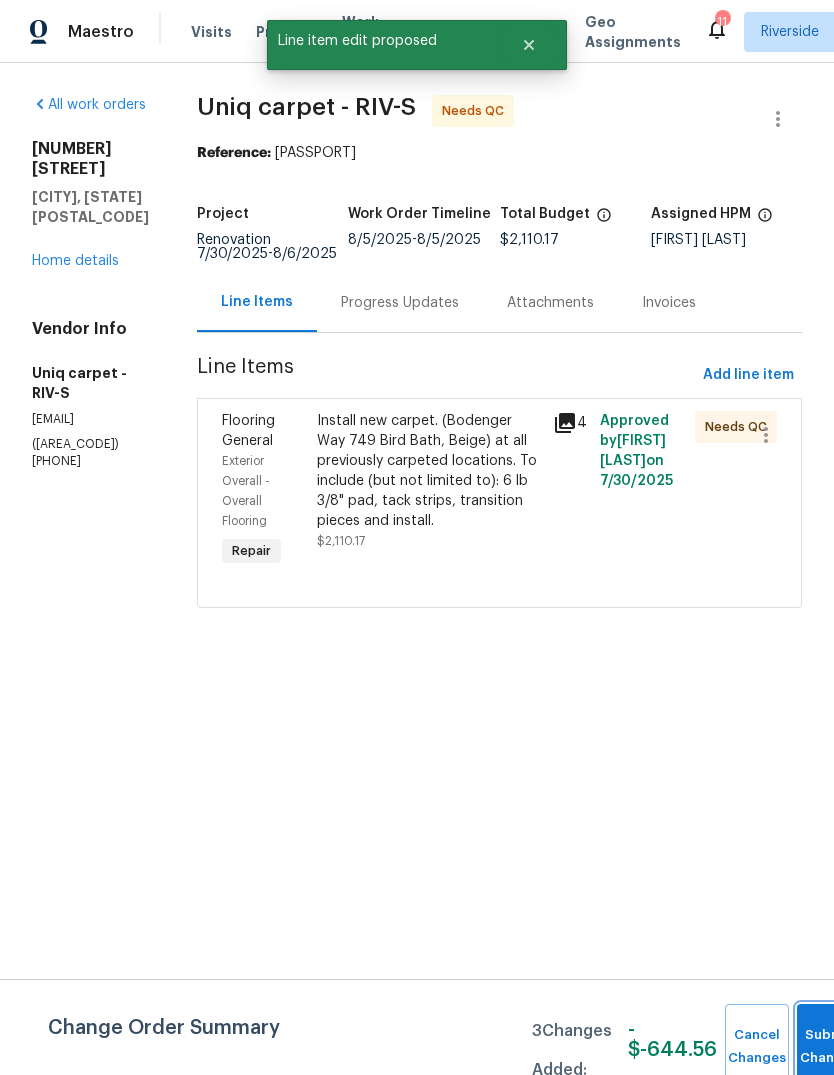 click on "Submit Changes" at bounding box center [829, 1047] 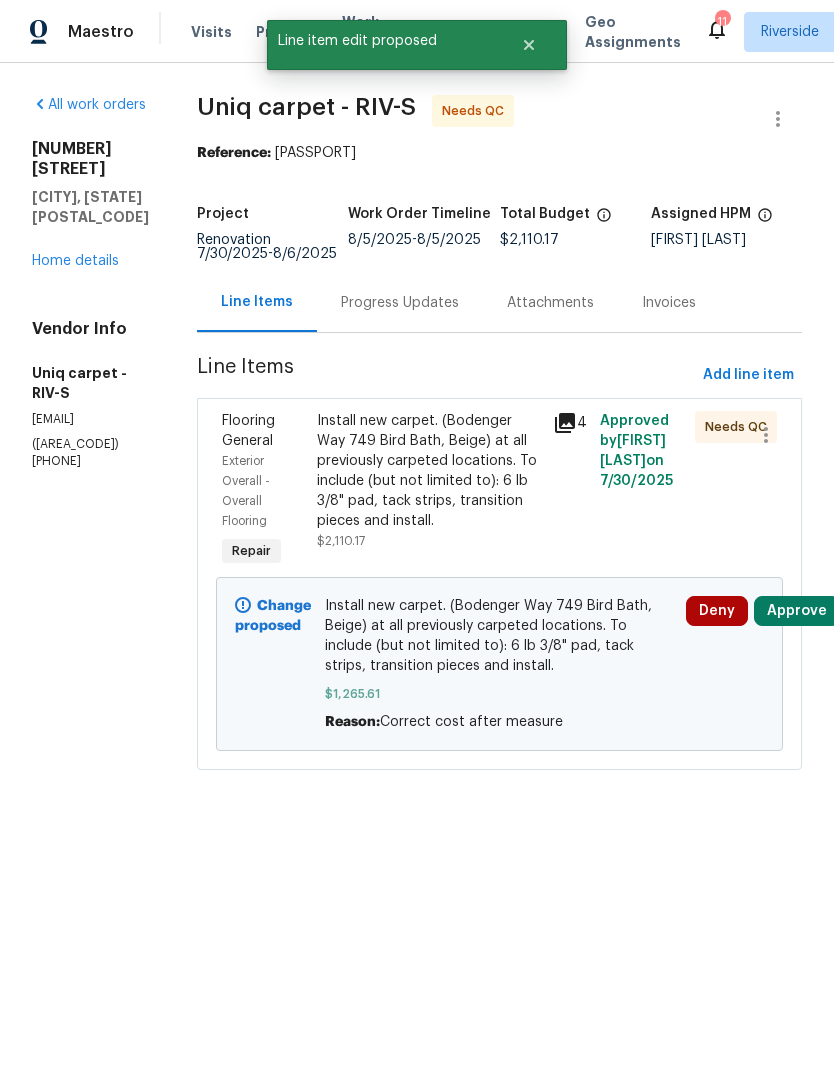 click on "Approve" at bounding box center [797, 611] 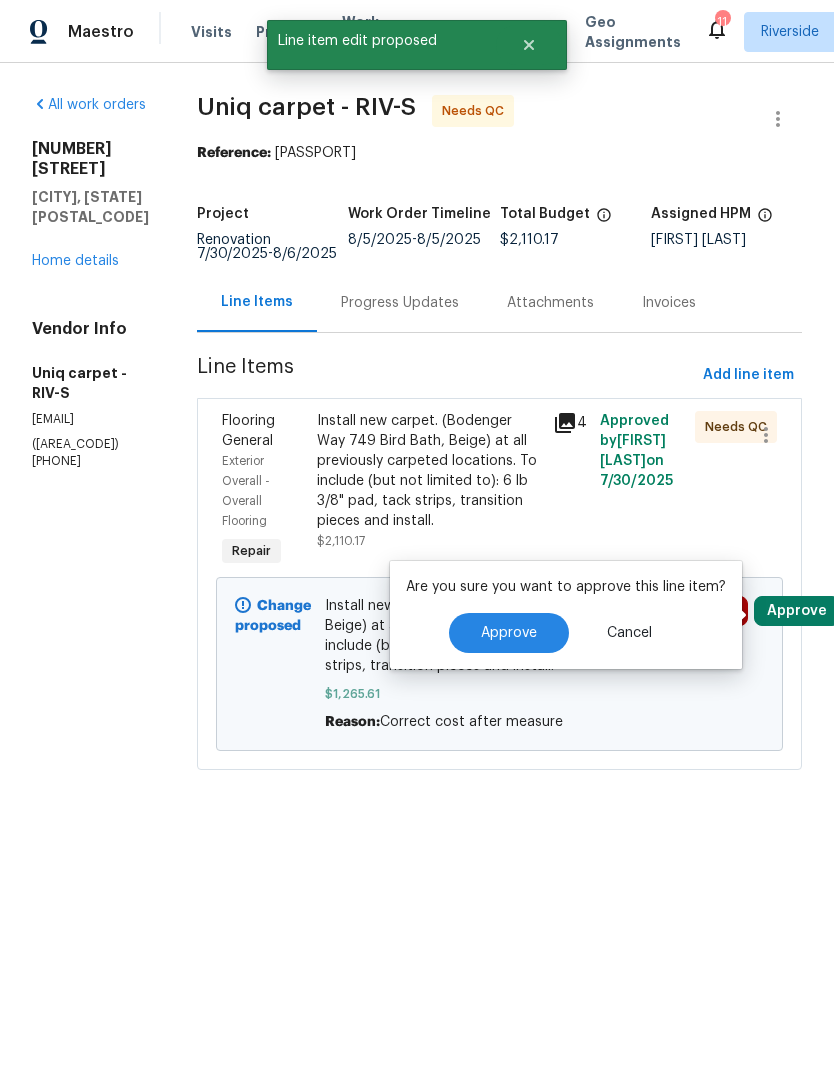 click on "Approve" at bounding box center (509, 633) 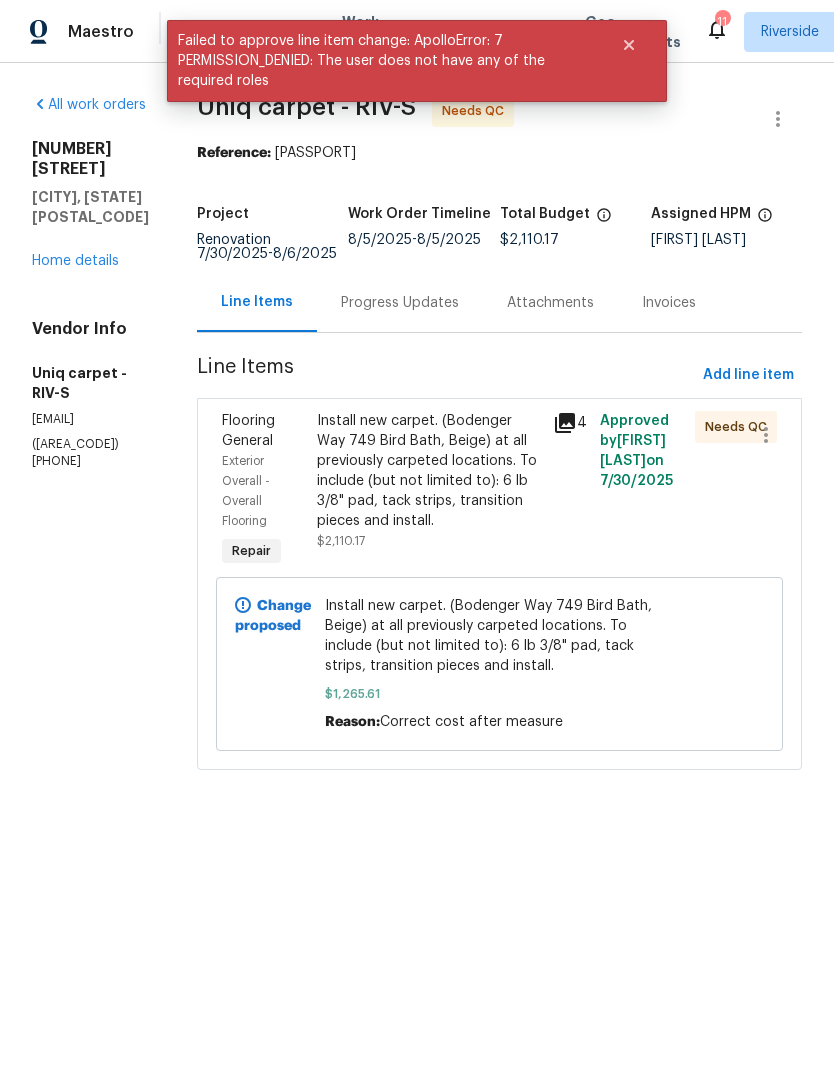 click on "Home details" at bounding box center [75, 261] 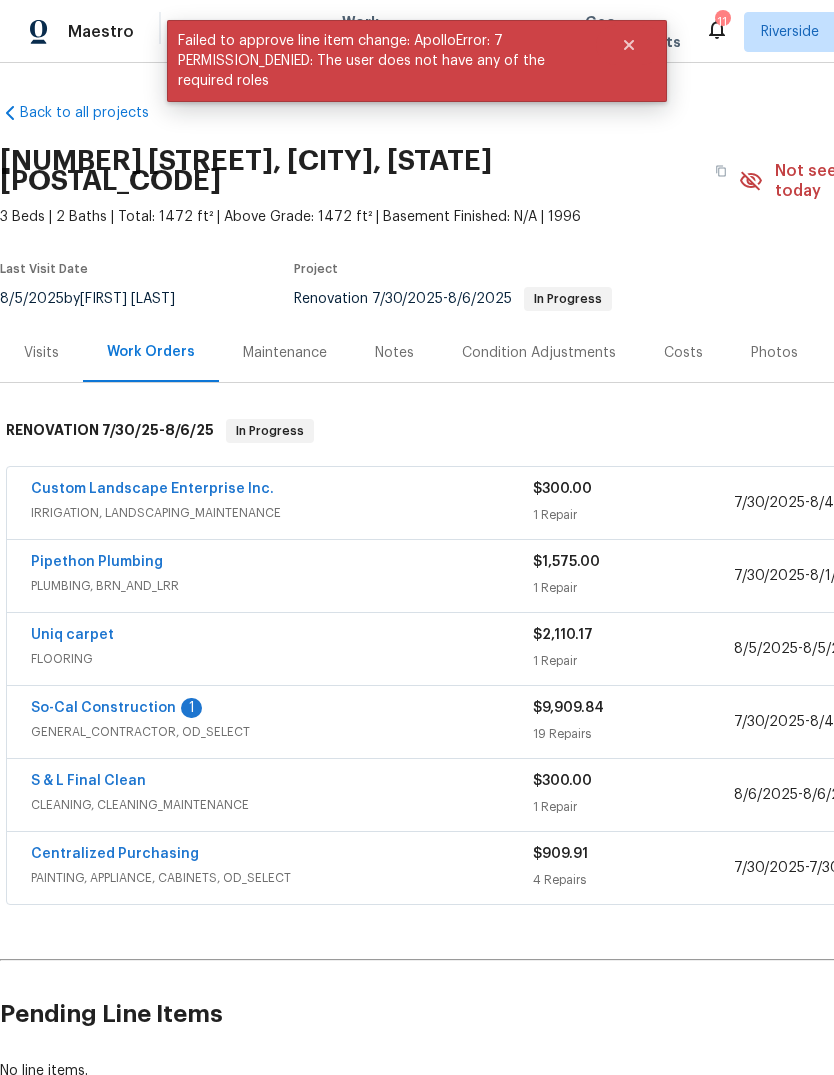 click on "So-Cal Construction" at bounding box center [103, 708] 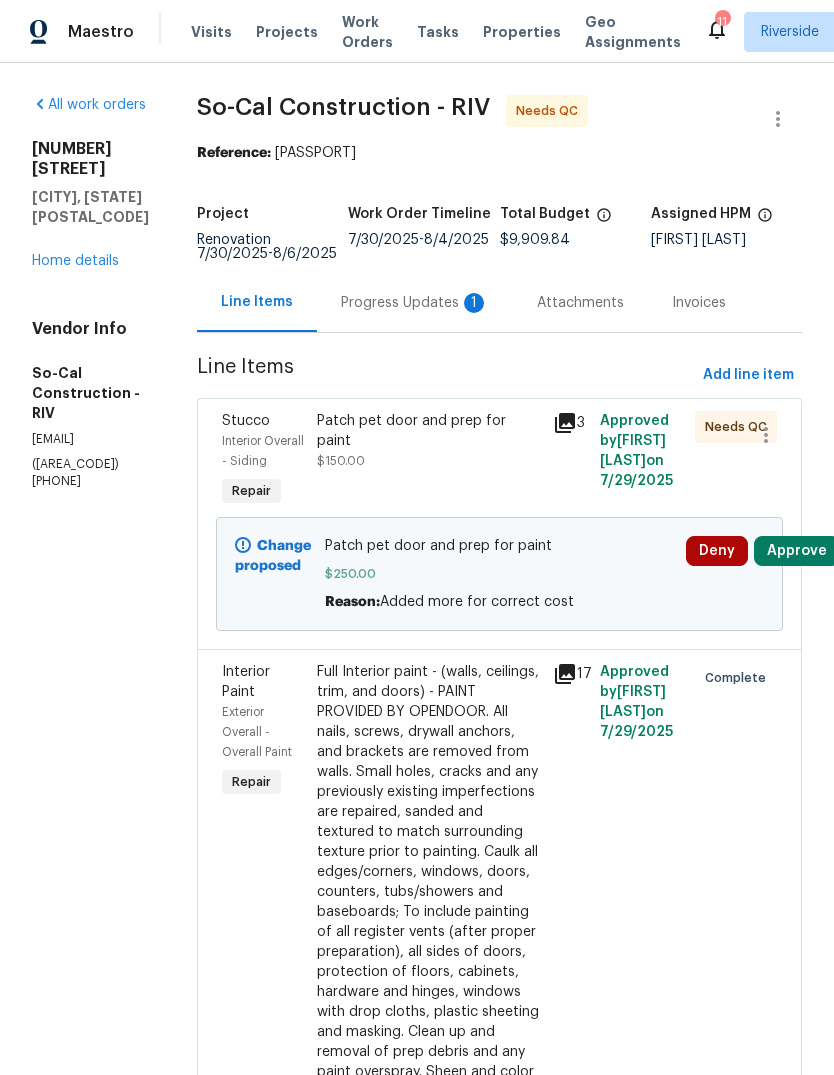 click on "Approve" at bounding box center (797, 551) 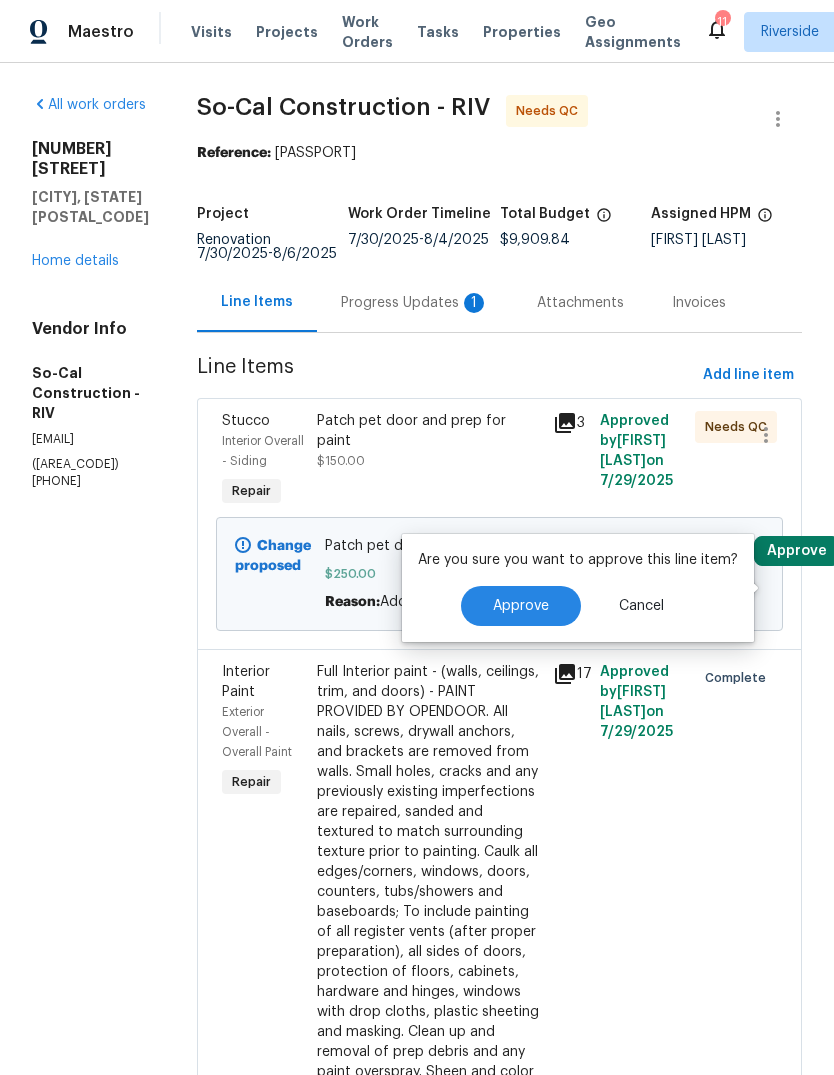 click on "Approve" at bounding box center (521, 606) 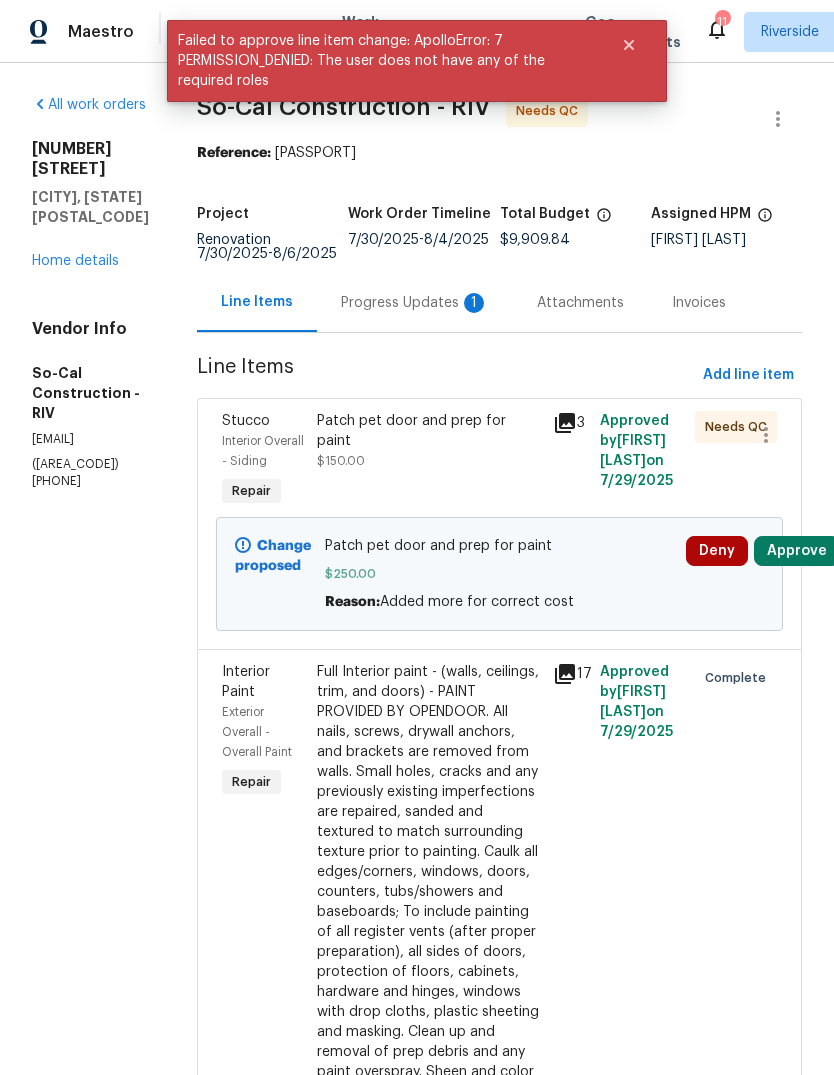 scroll, scrollTop: 0, scrollLeft: 0, axis: both 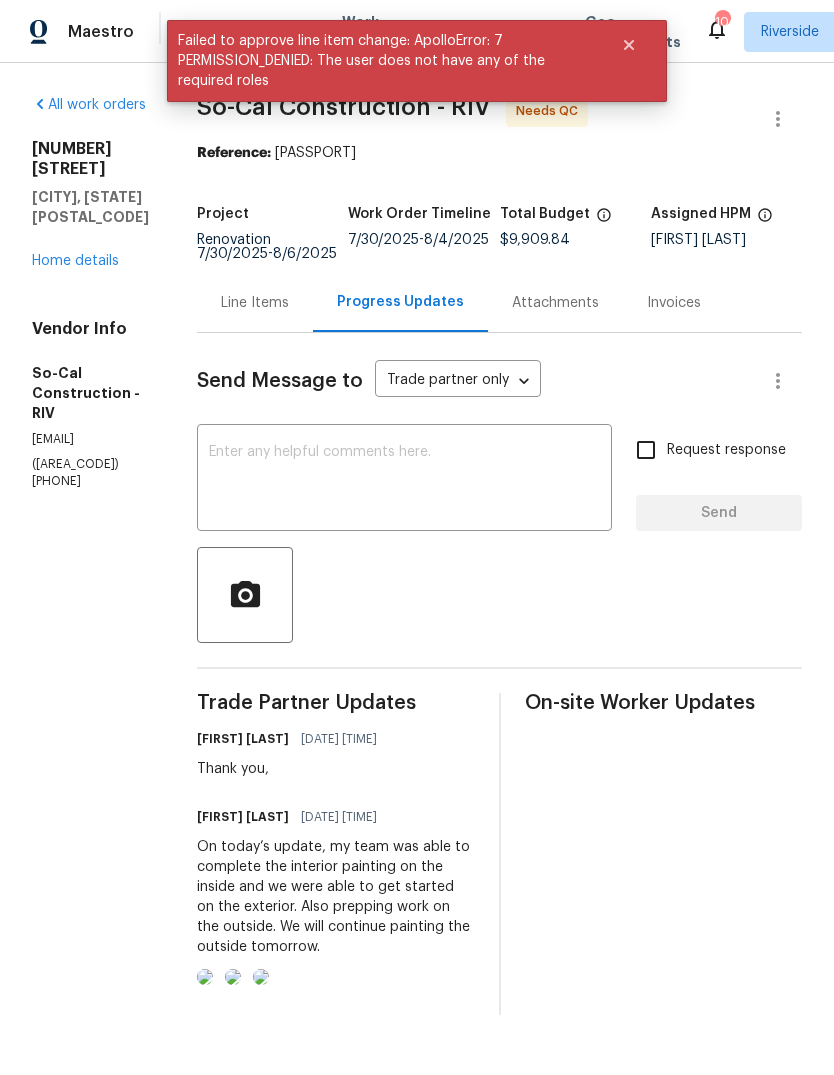 click at bounding box center (404, 480) 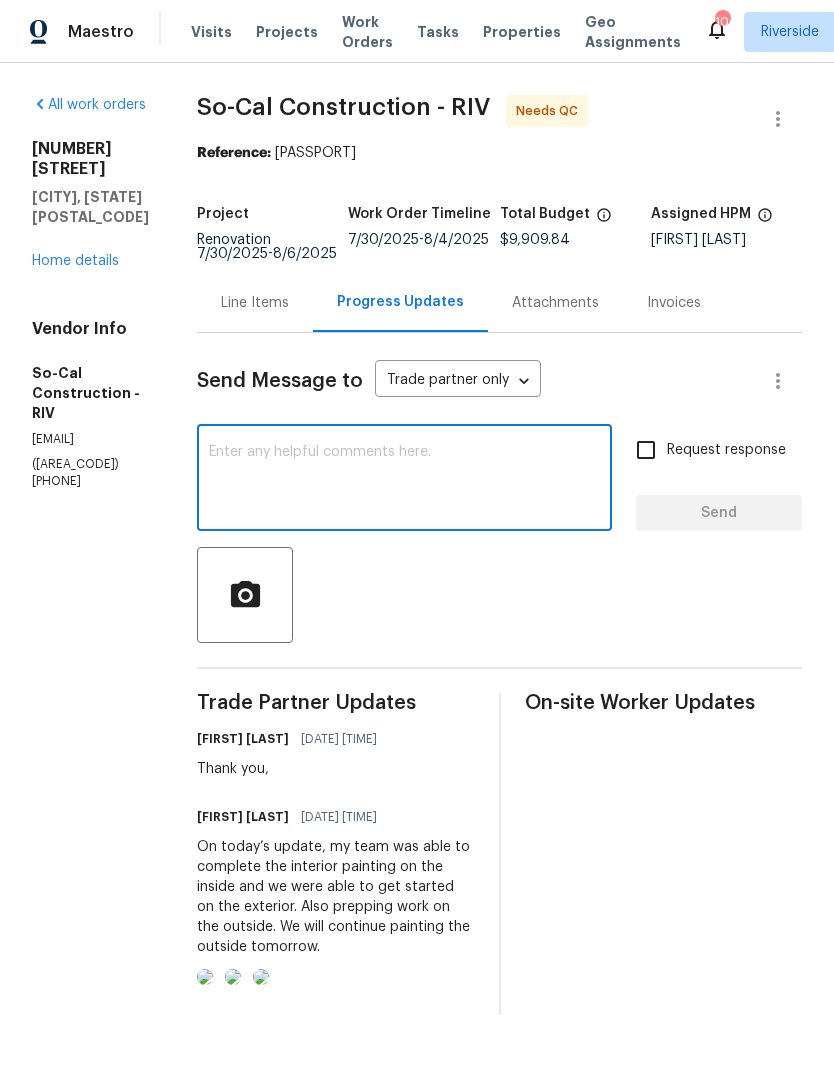 scroll, scrollTop: 16, scrollLeft: 0, axis: vertical 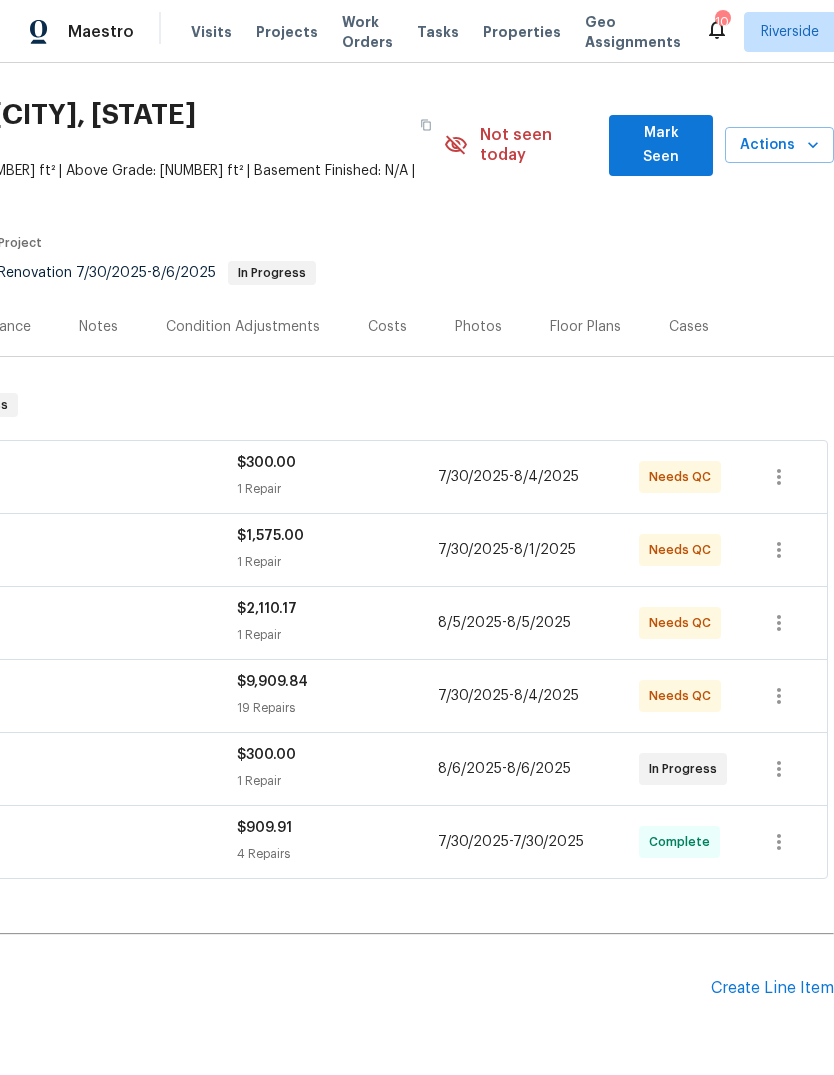 click on "Mark Seen" at bounding box center (661, 145) 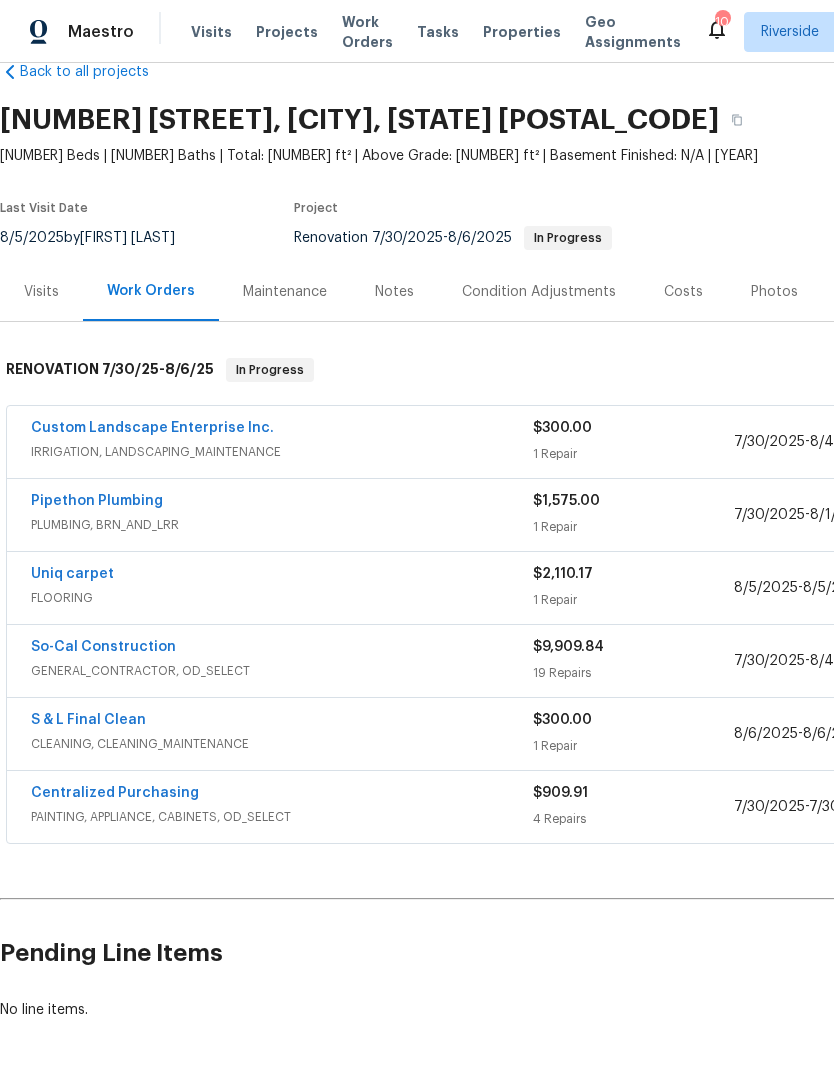 scroll, scrollTop: 41, scrollLeft: 0, axis: vertical 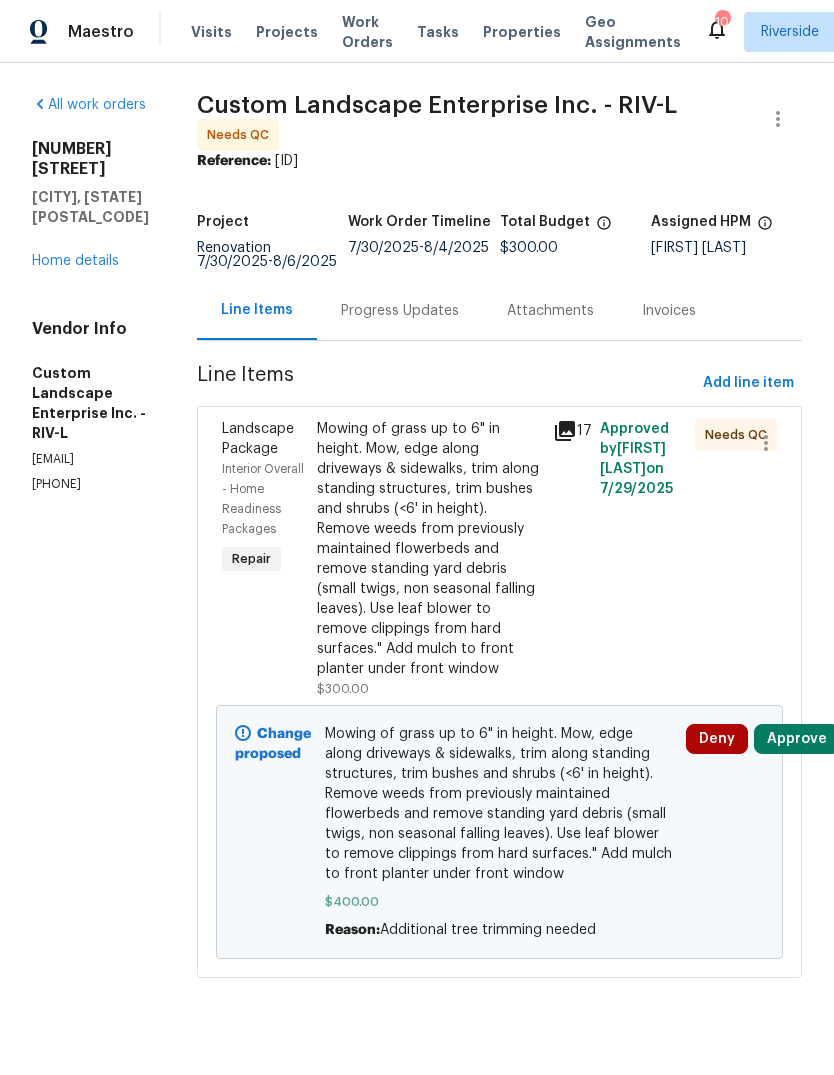 click on "Approve" at bounding box center [797, 739] 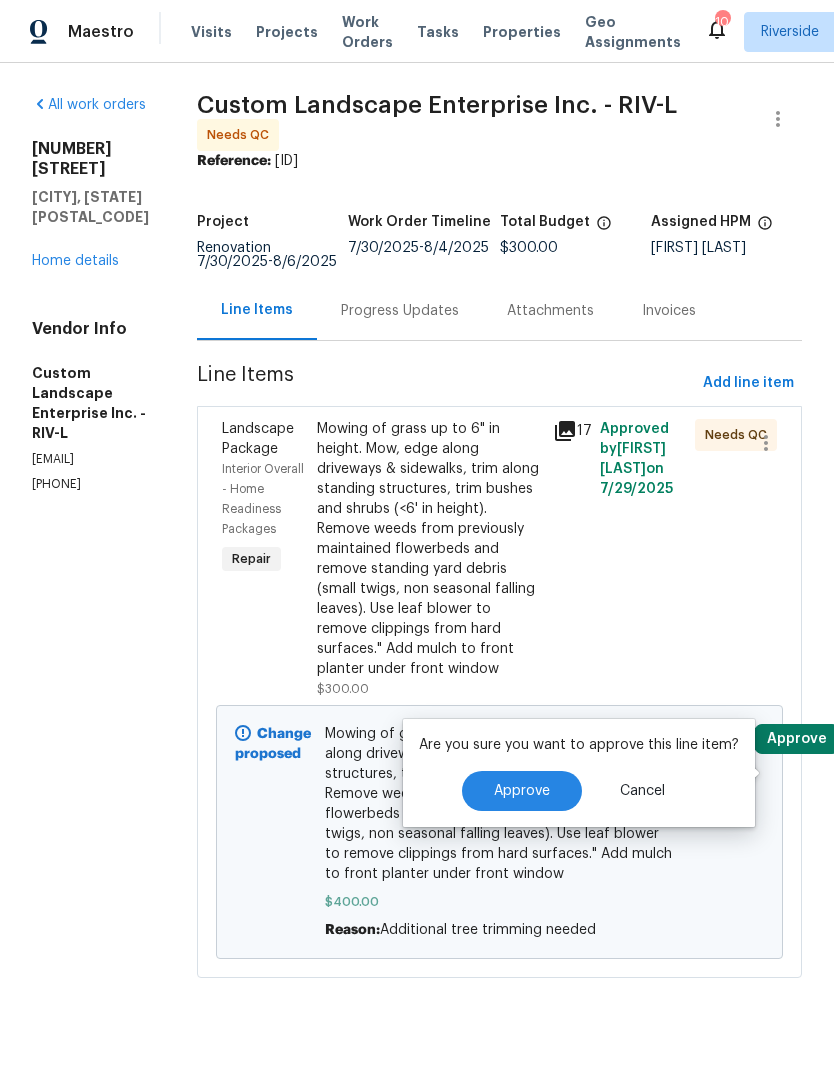 click on "Approve" at bounding box center (522, 791) 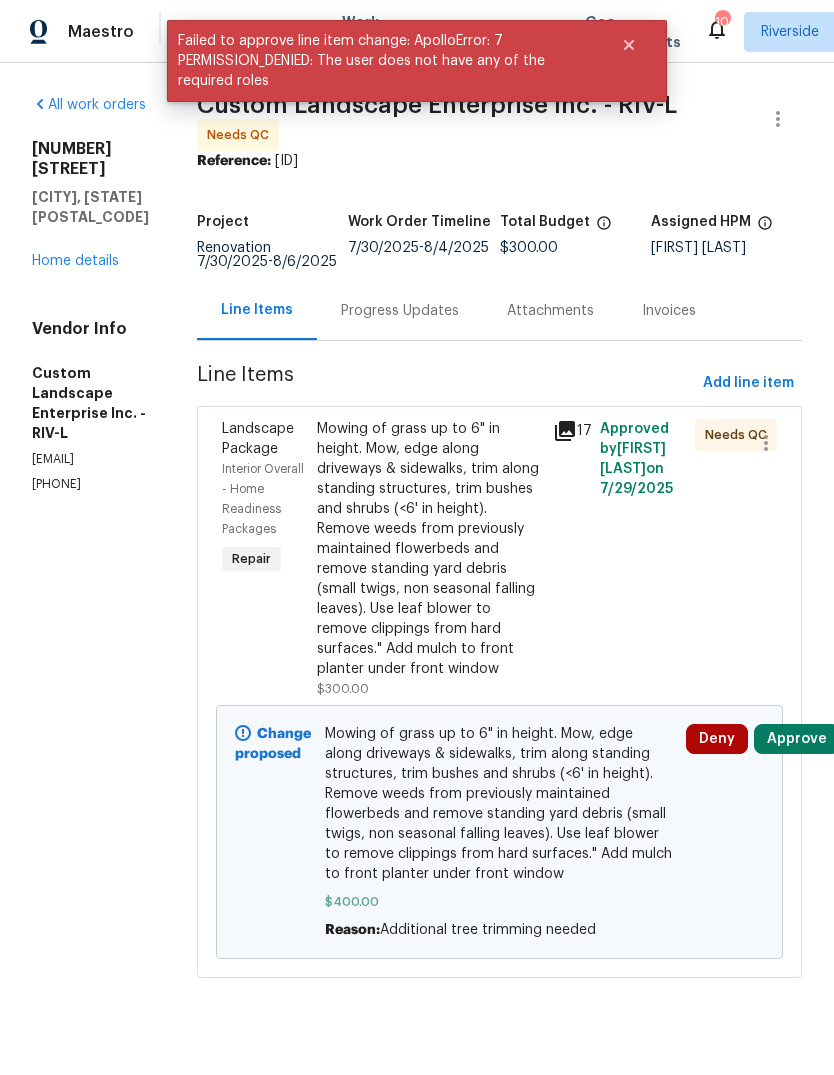click on "13058 Princeton Dr Victorville, CA 92392 Home details" at bounding box center [90, 205] 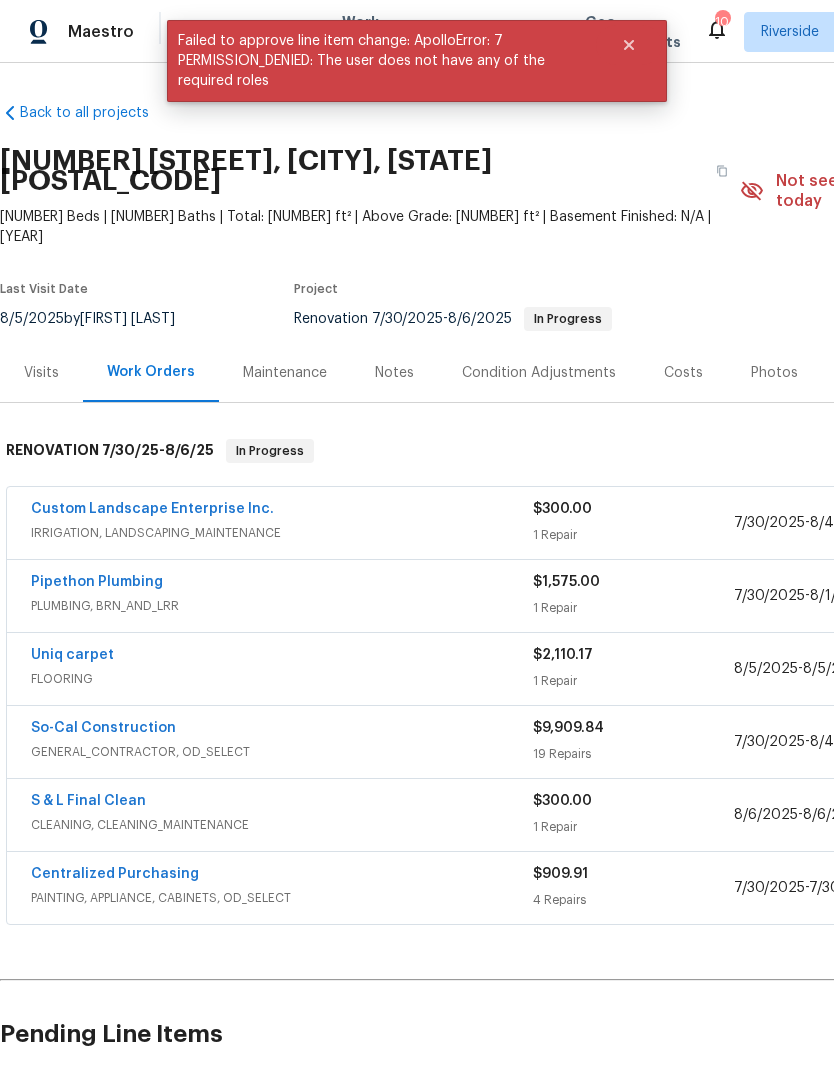 click on "Custom Landscape Enterprise Inc." at bounding box center (282, 511) 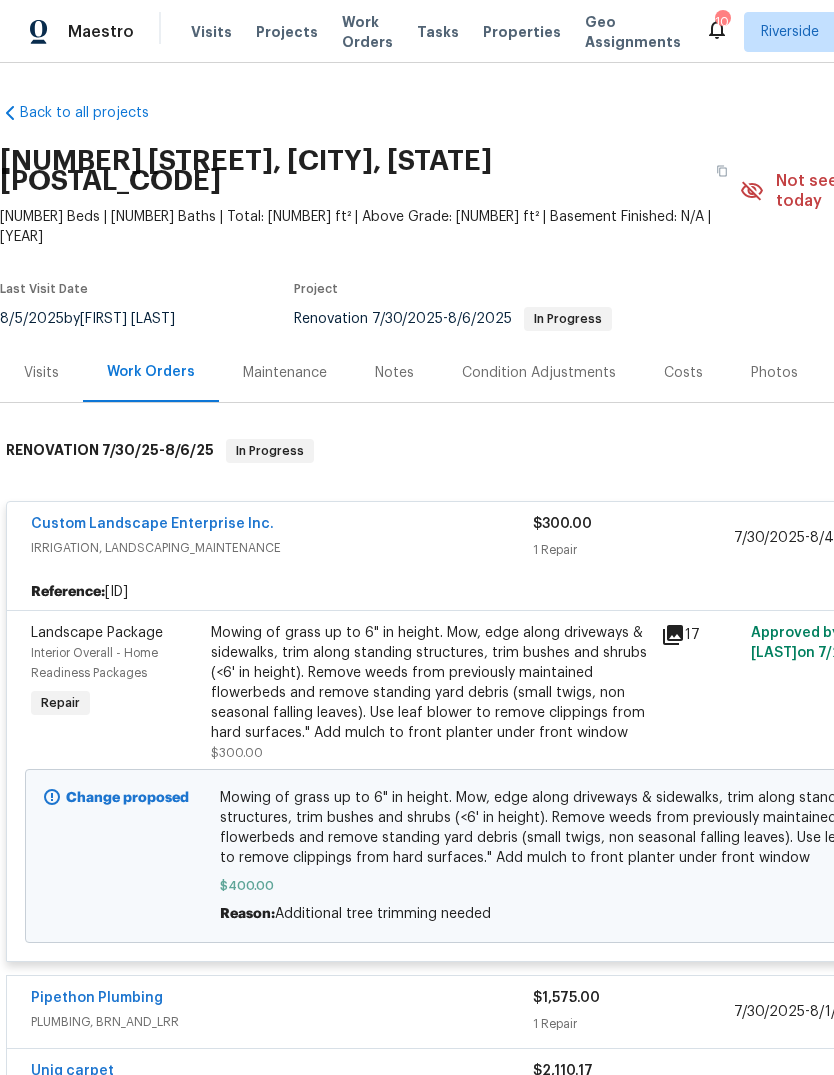 click on "Mowing of grass up to 6" in height. Mow, edge along driveways & sidewalks, trim along standing structures, trim bushes and shrubs (<6' in height). Remove weeds from previously maintained flowerbeds and remove standing yard debris (small twigs, non seasonal falling leaves).  Use leaf blower to remove clippings from hard surfaces." Add mulch to front planter under front window" at bounding box center (430, 683) 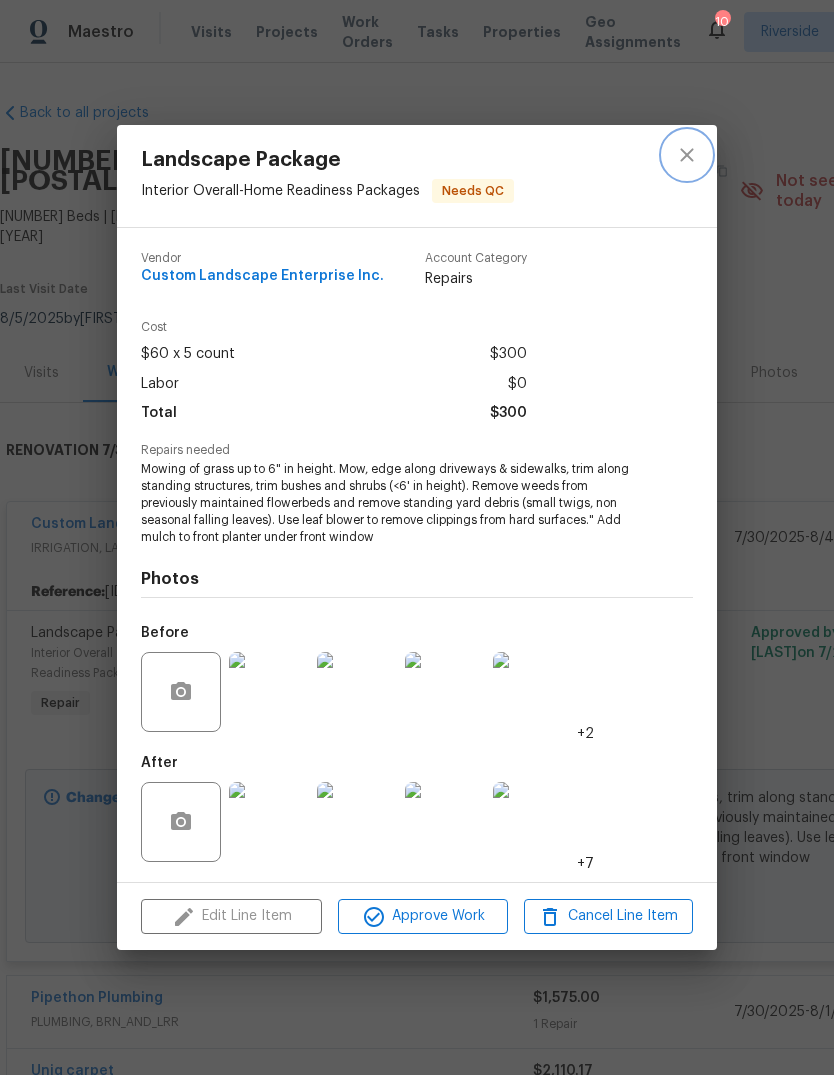click 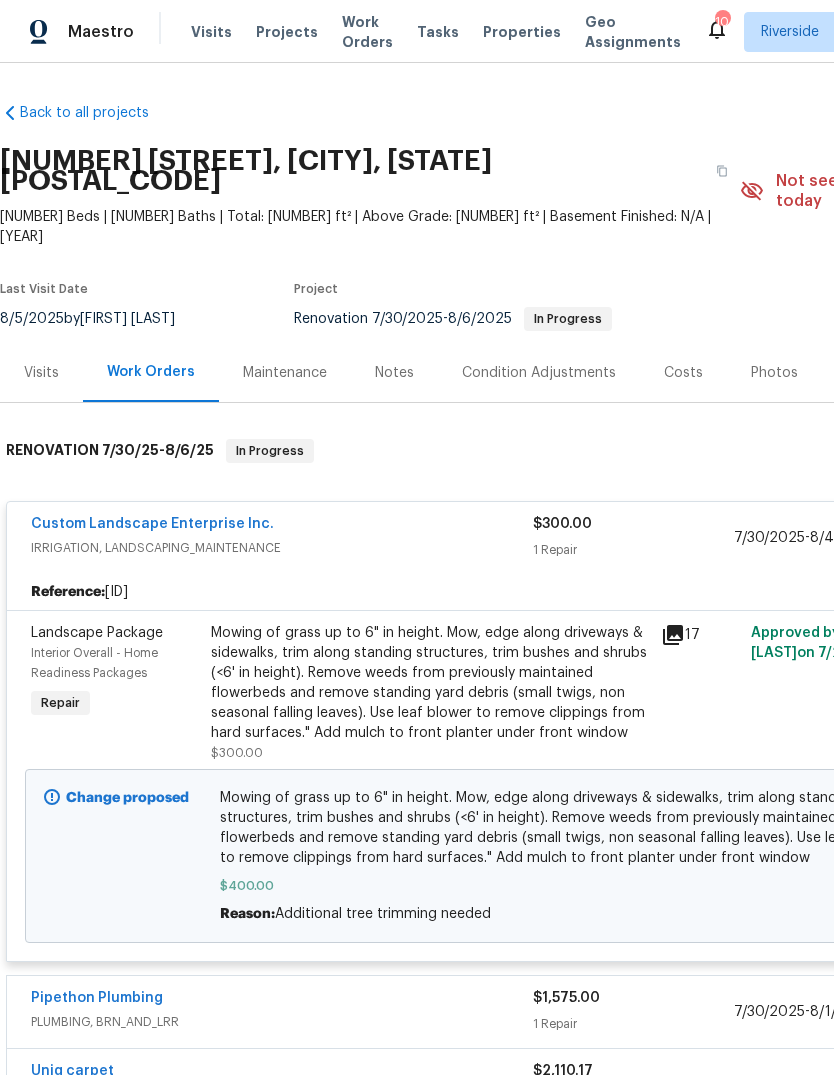click on "Visits" at bounding box center (41, 373) 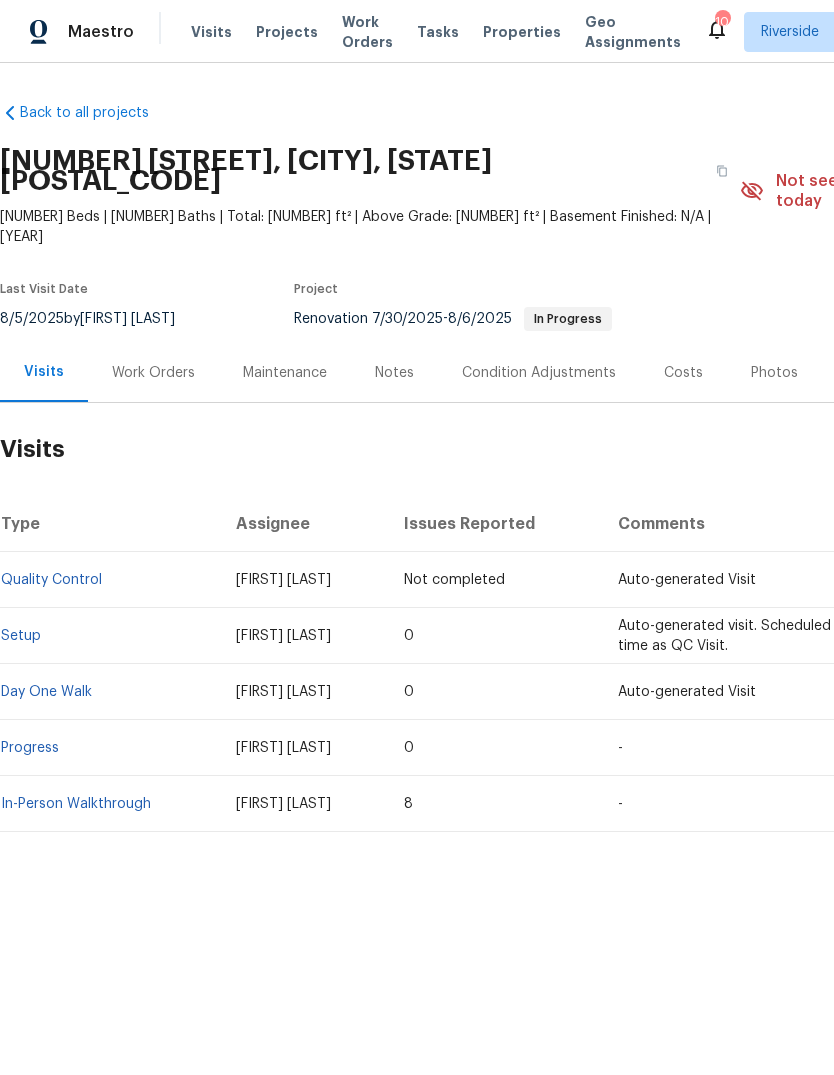 click on "Work Orders" at bounding box center (153, 373) 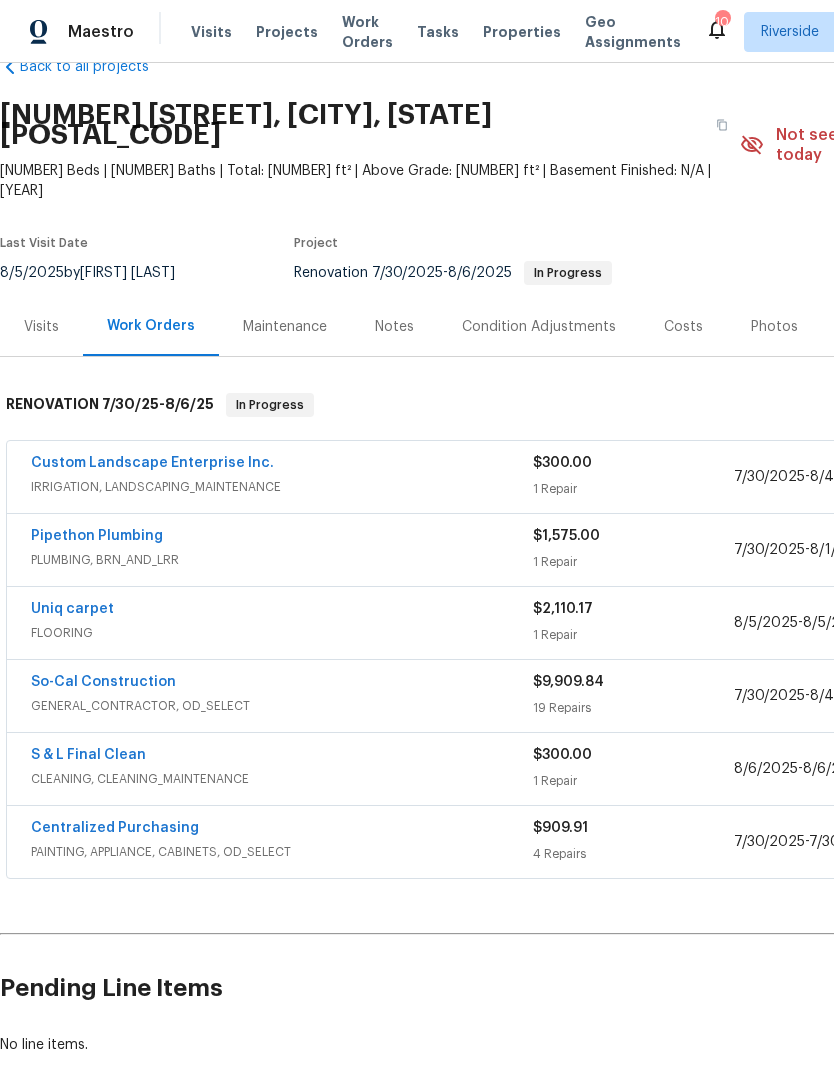scroll, scrollTop: 46, scrollLeft: 0, axis: vertical 